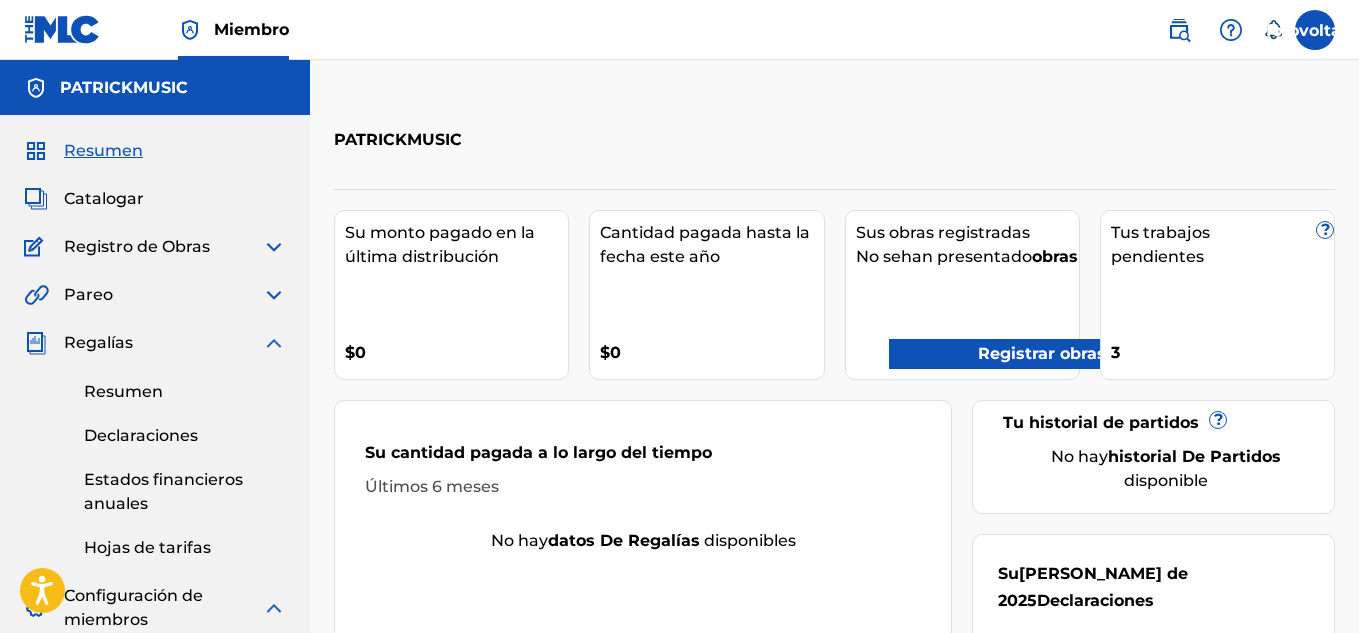 scroll, scrollTop: 0, scrollLeft: 0, axis: both 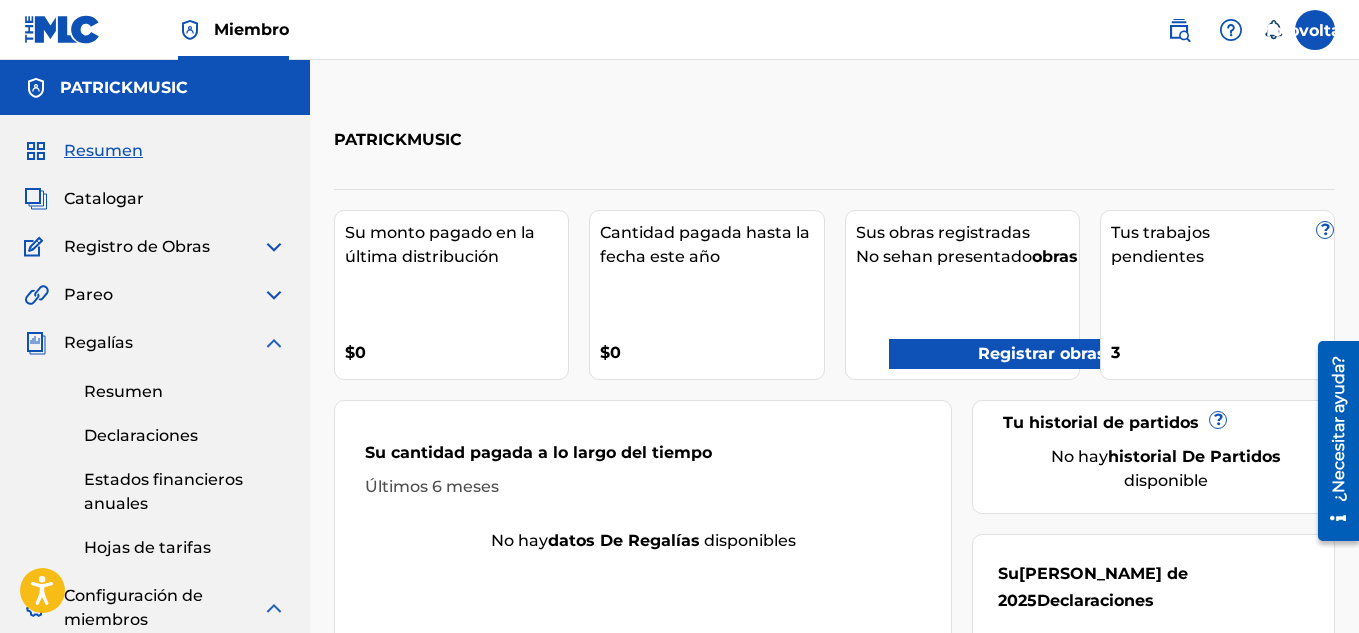 click at bounding box center [274, 247] 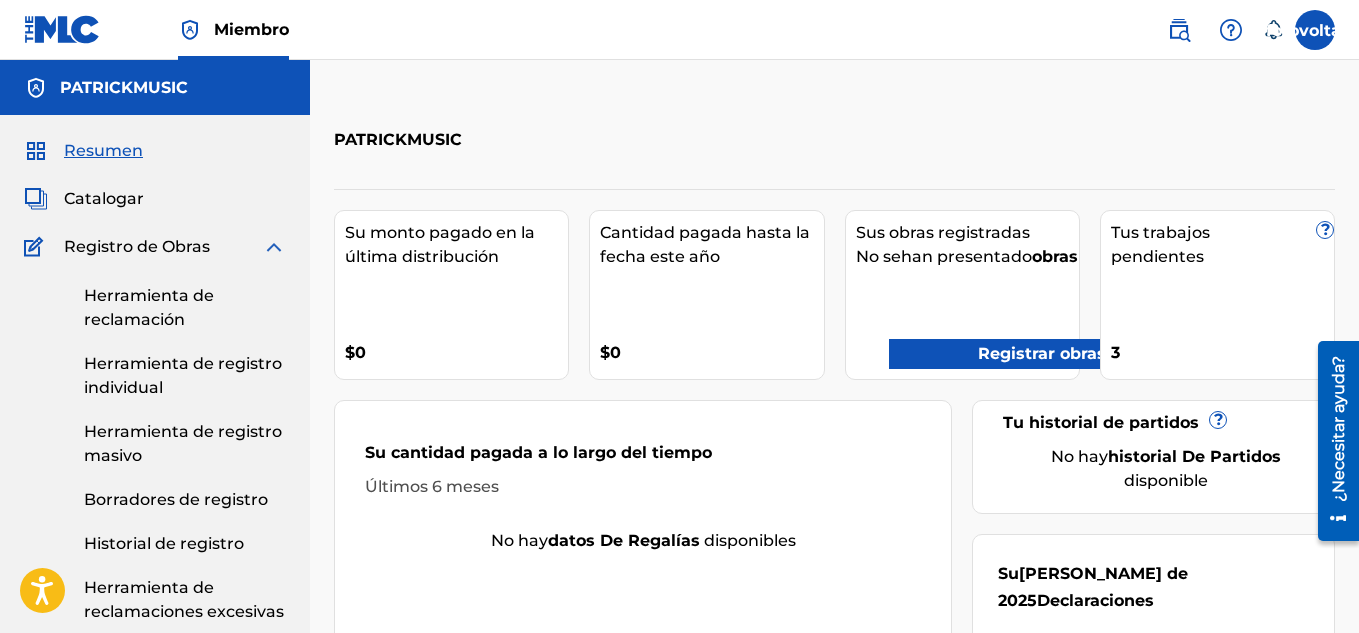 scroll, scrollTop: 0, scrollLeft: 0, axis: both 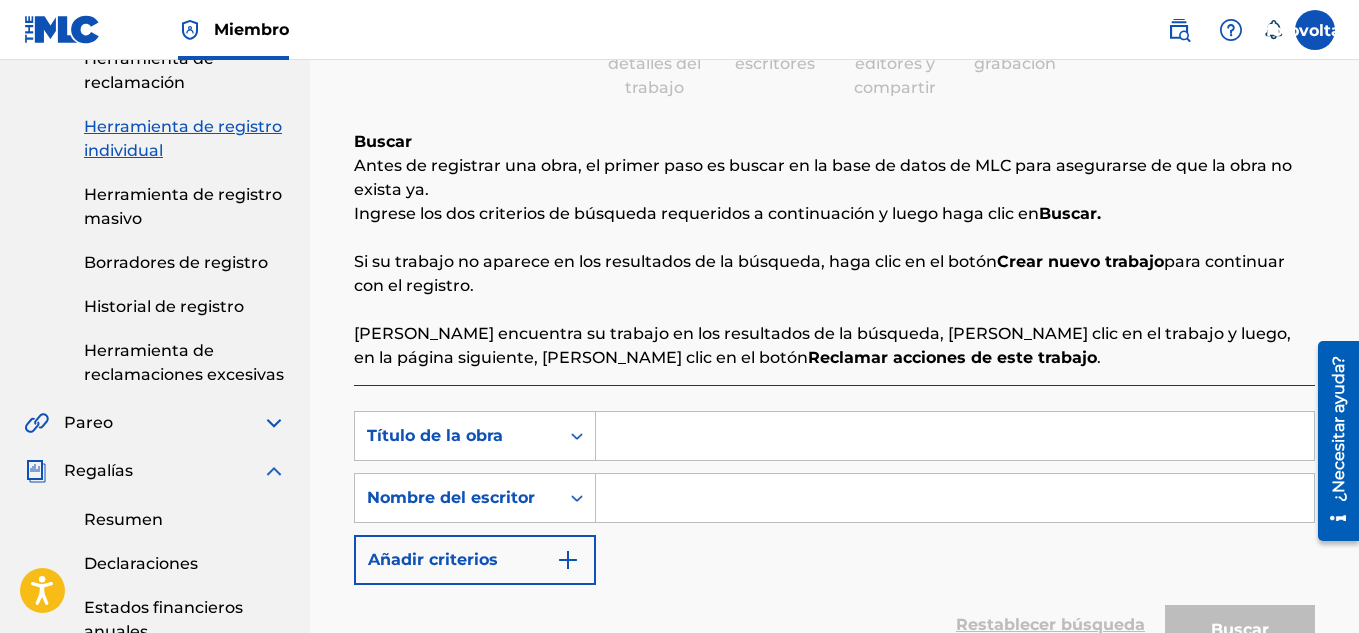 click at bounding box center (955, 436) 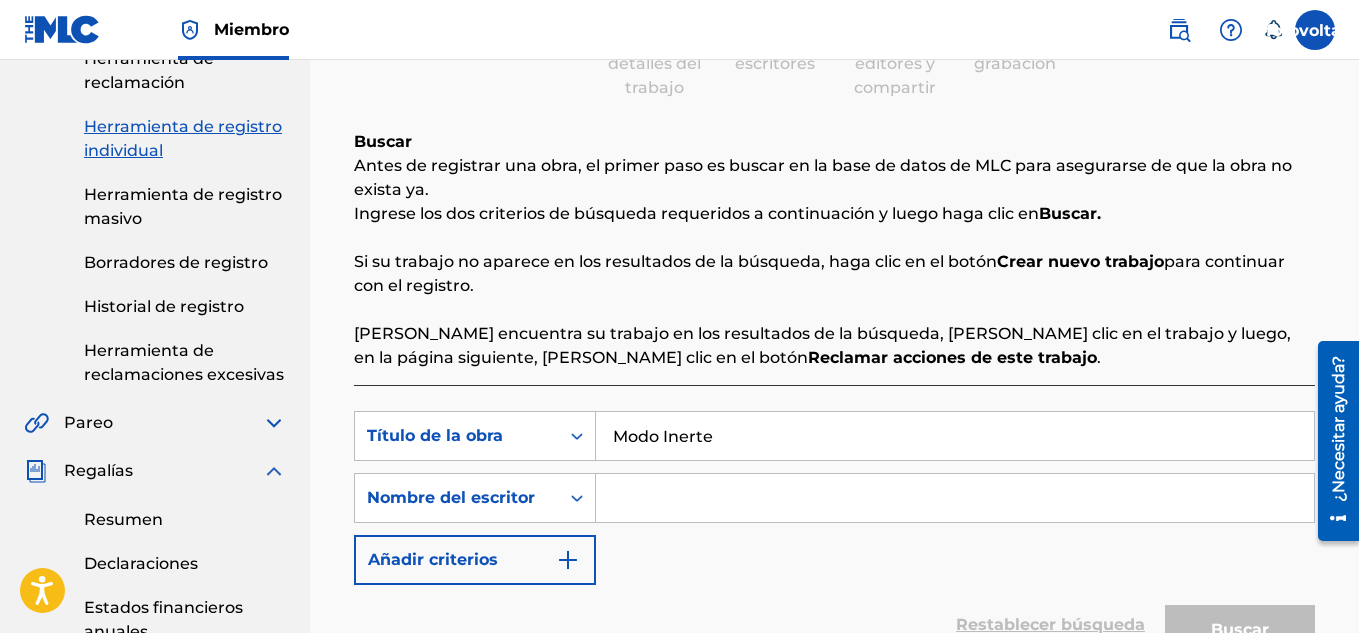 type on "Modo Inerte" 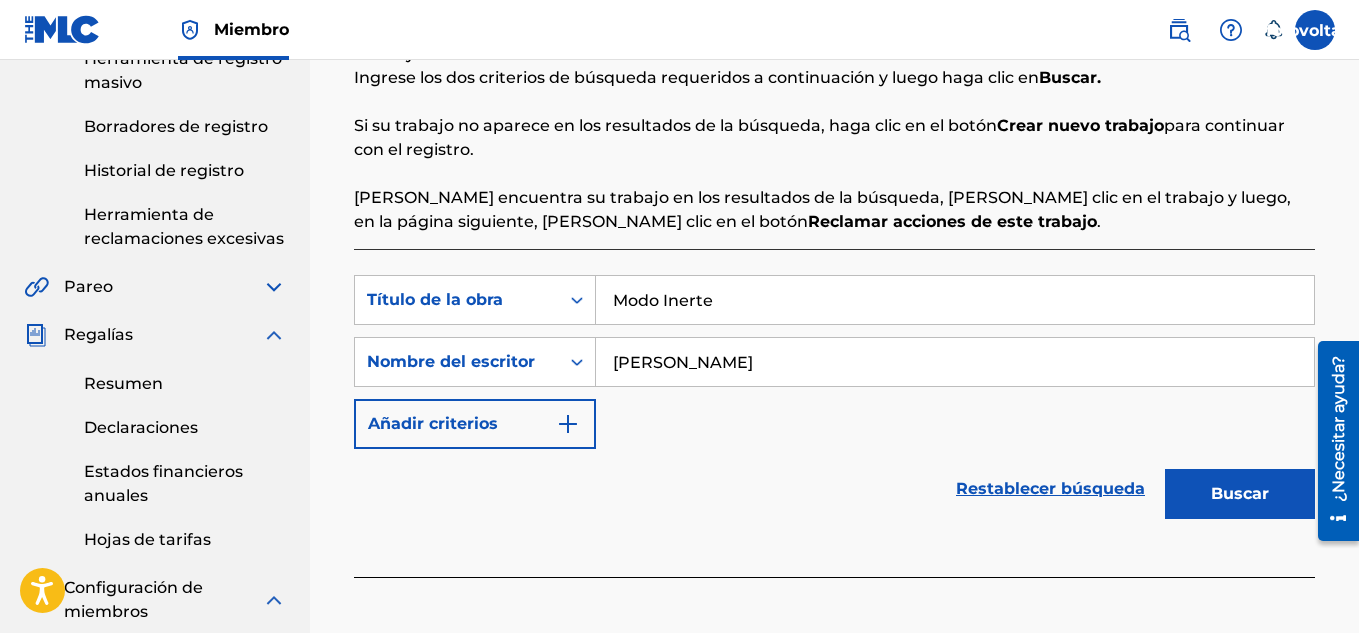 scroll, scrollTop: 379, scrollLeft: 0, axis: vertical 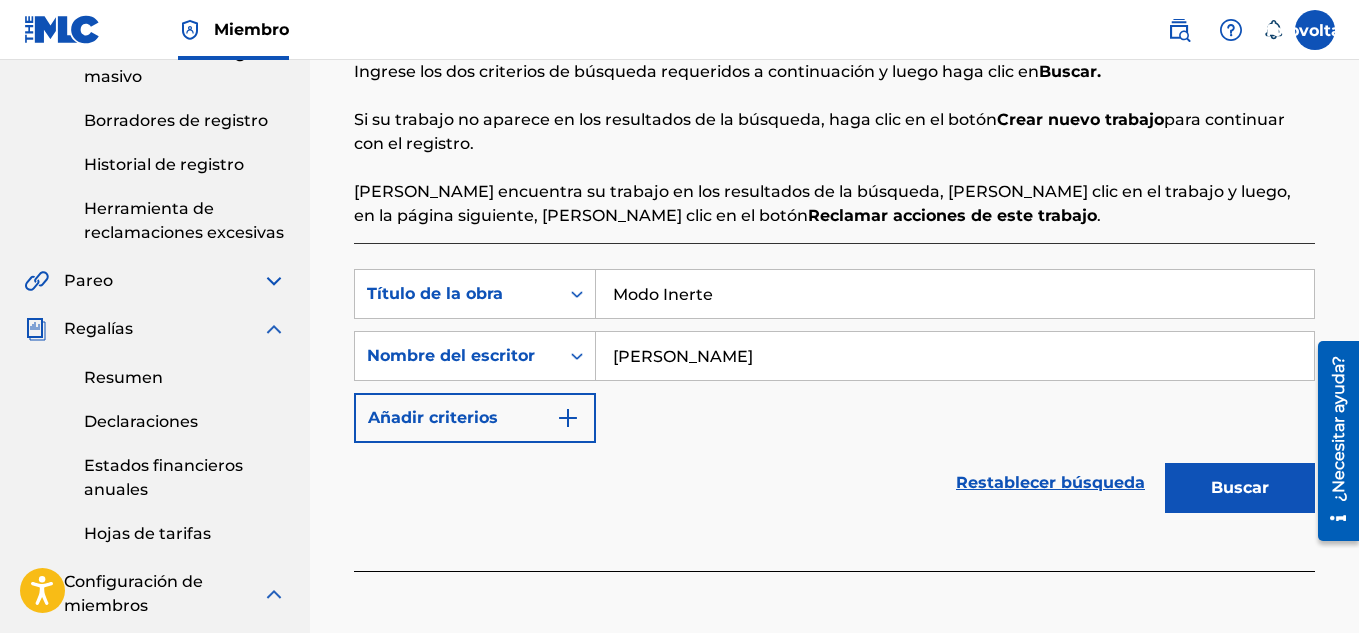 click on "Buscar" at bounding box center [1240, 487] 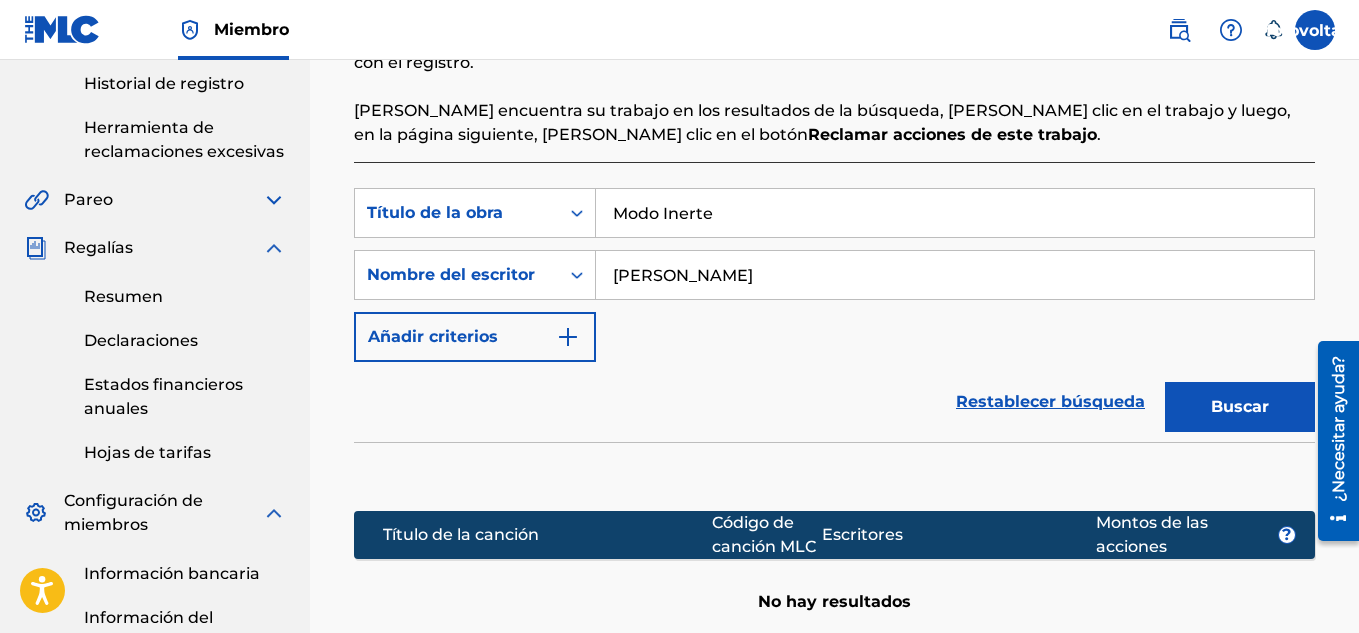 scroll, scrollTop: 458, scrollLeft: 0, axis: vertical 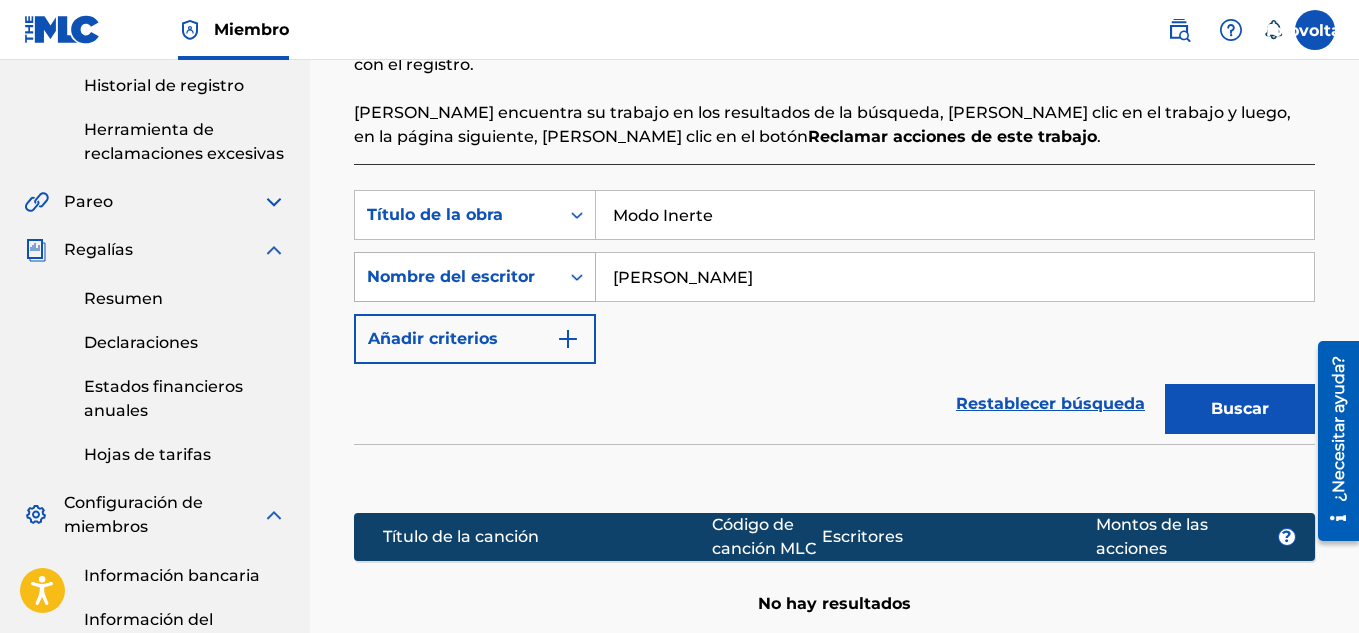 drag, startPoint x: 779, startPoint y: 280, endPoint x: 546, endPoint y: 265, distance: 233.48233 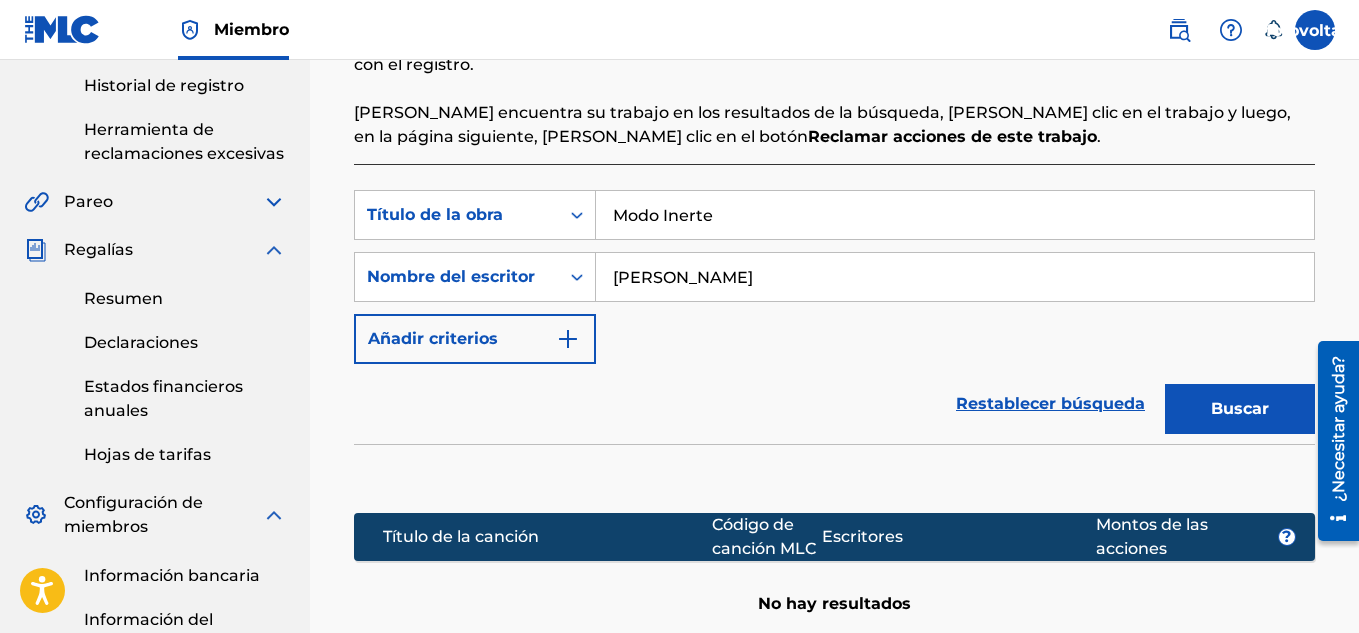 paste on "[PERSON_NAME]" 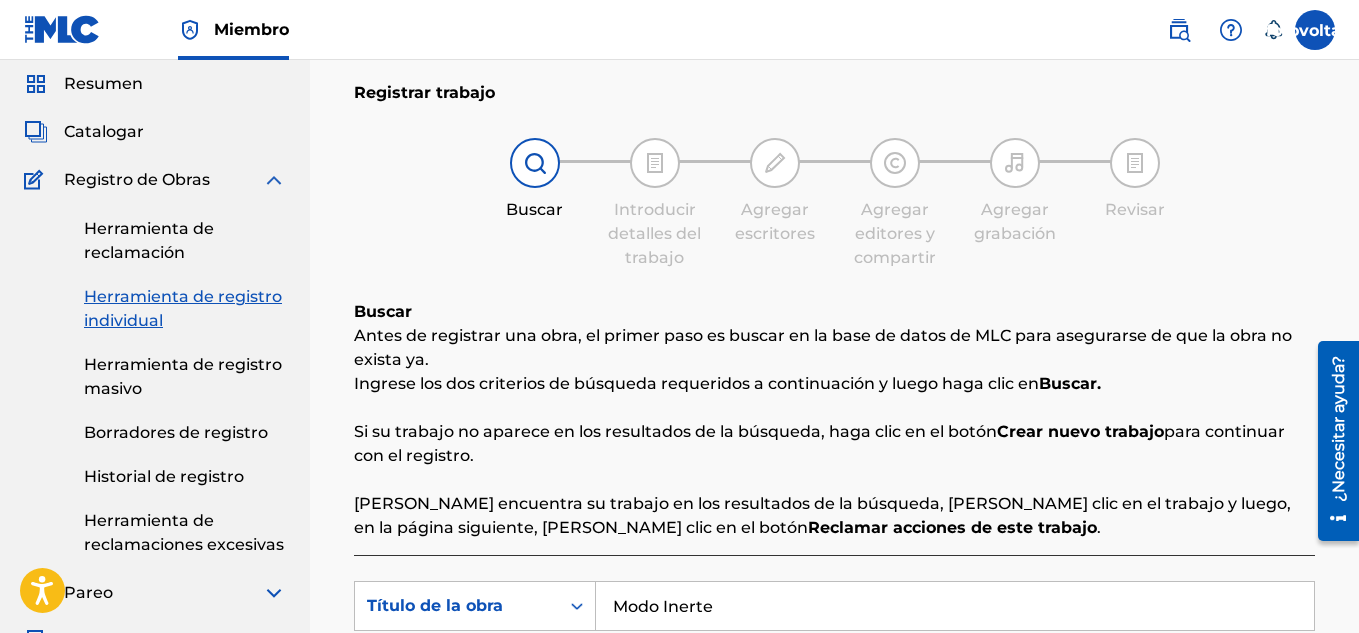 scroll, scrollTop: 0, scrollLeft: 0, axis: both 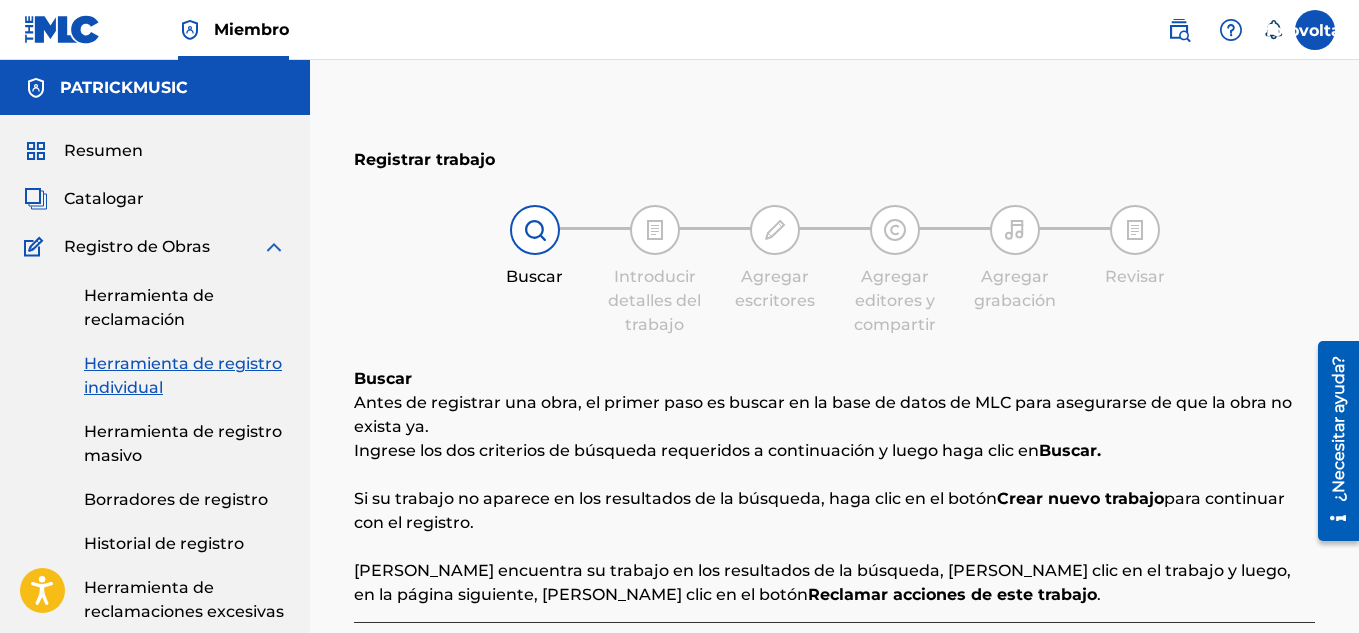 click at bounding box center [62, 29] 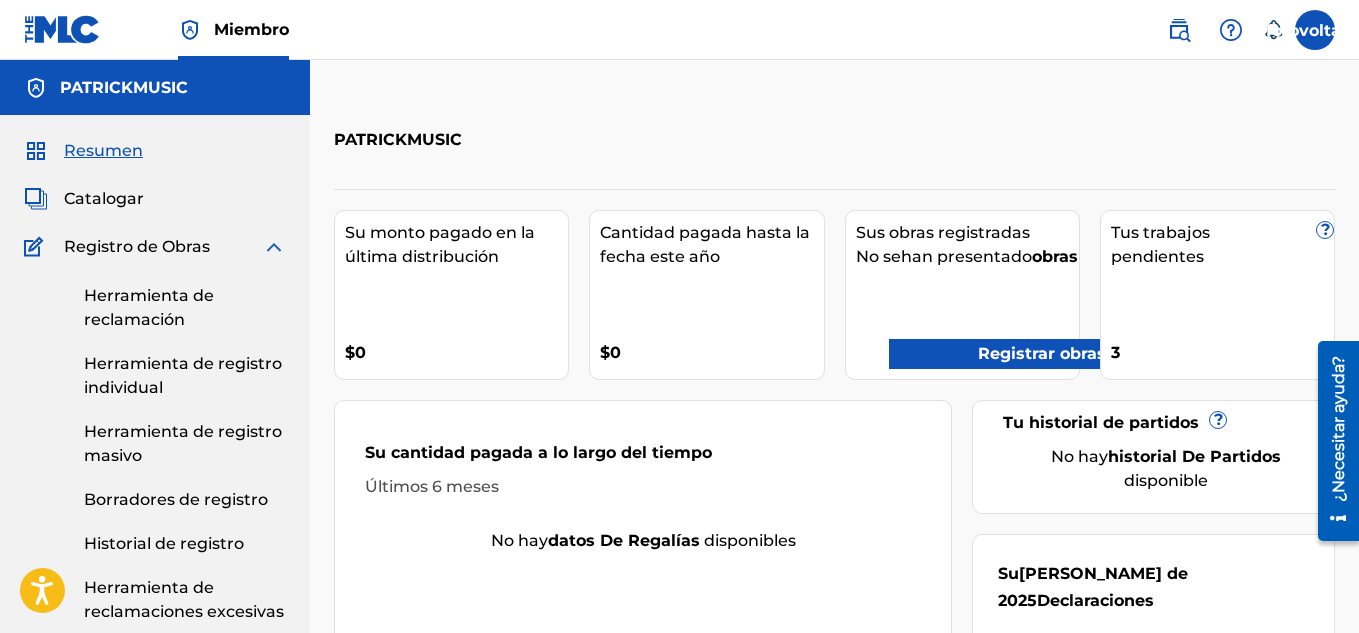 click at bounding box center [274, 247] 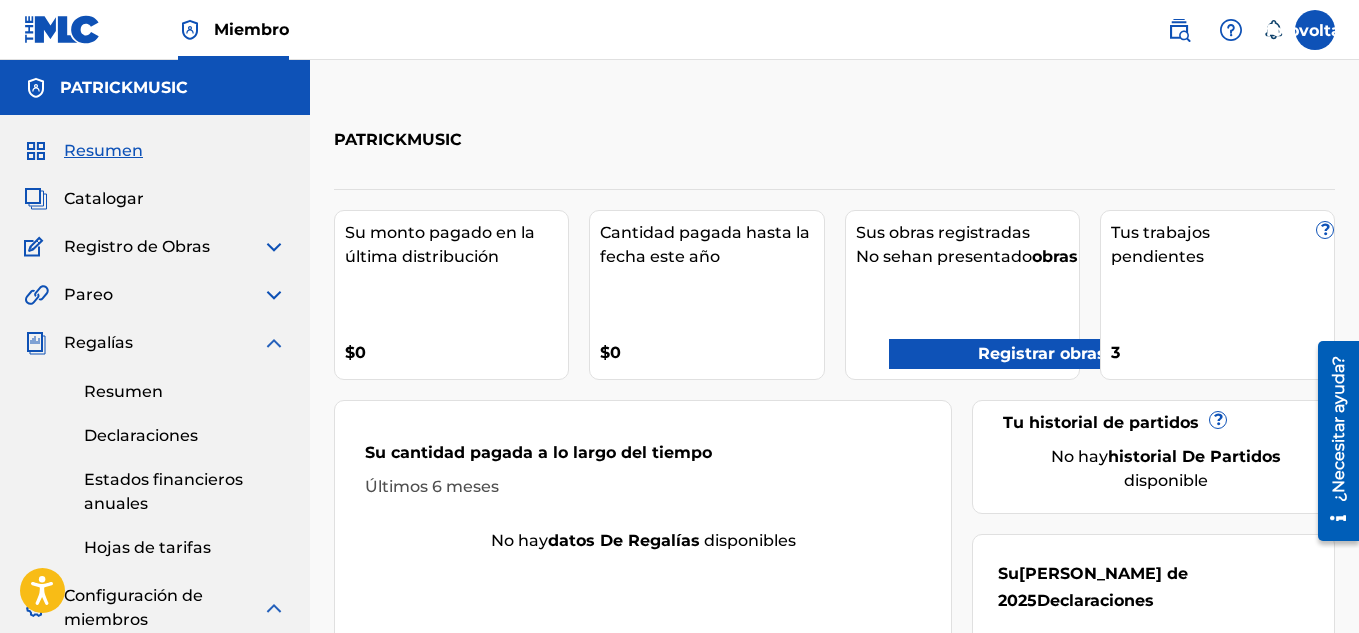 click at bounding box center (274, 295) 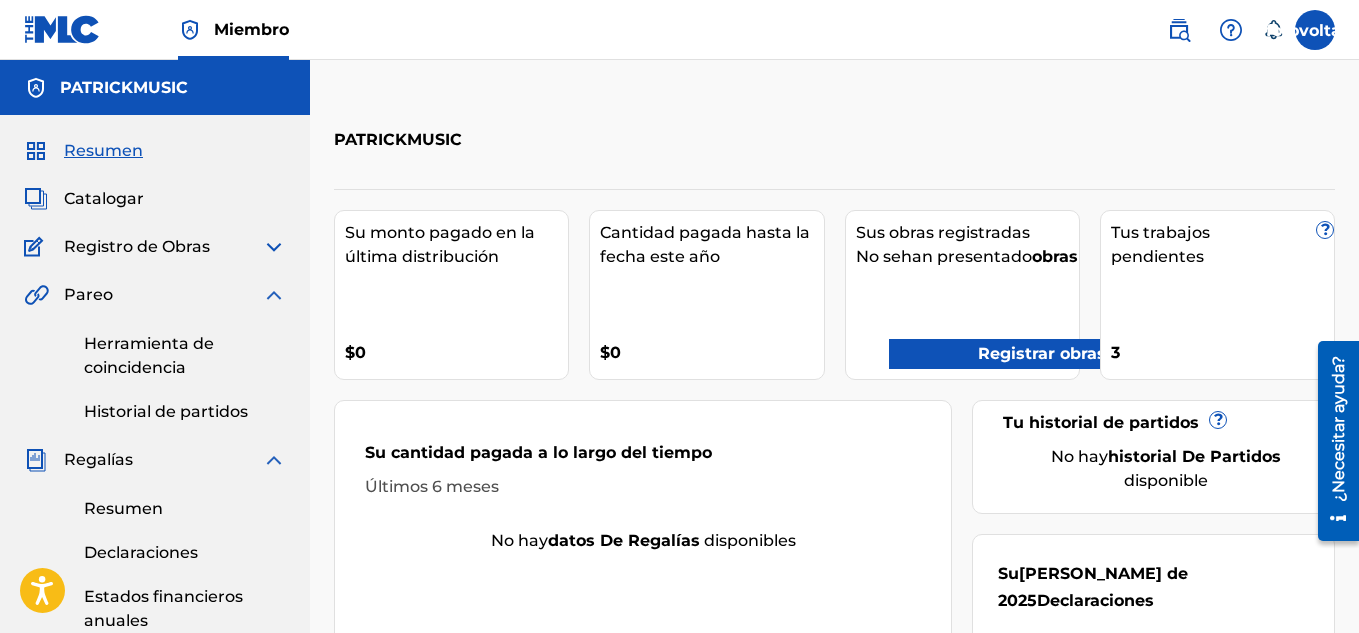 click on "Herramienta de coincidencia" at bounding box center [149, 355] 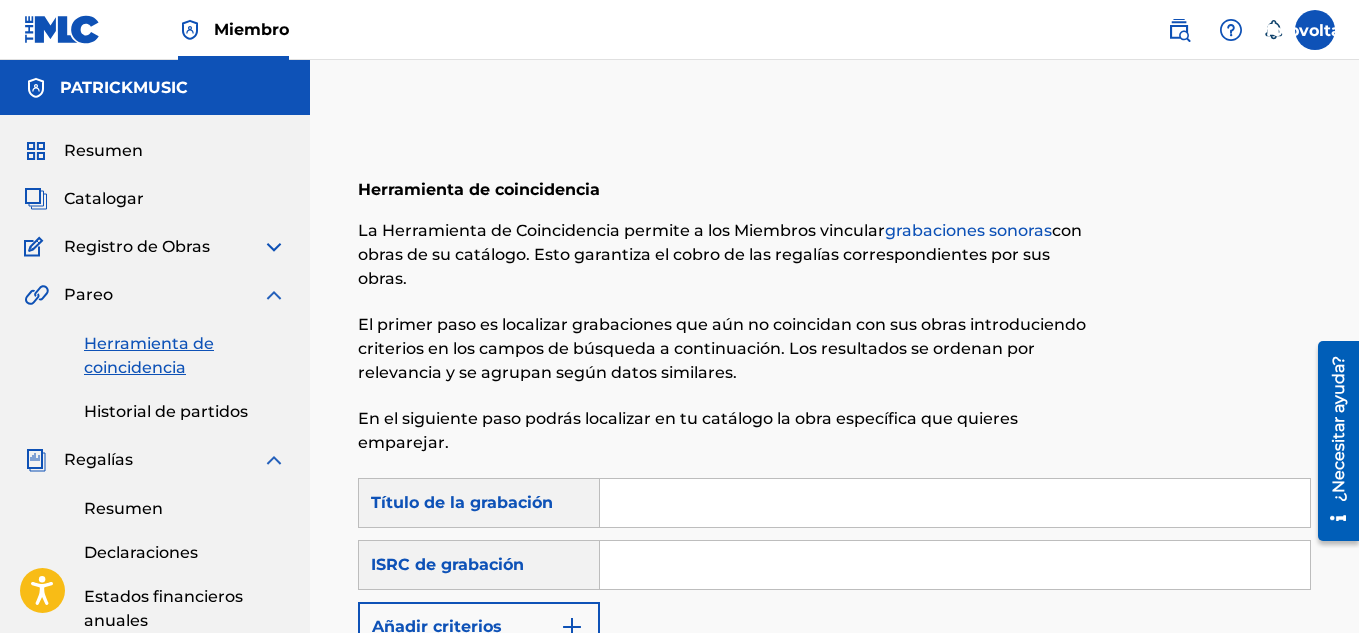 click at bounding box center (955, 503) 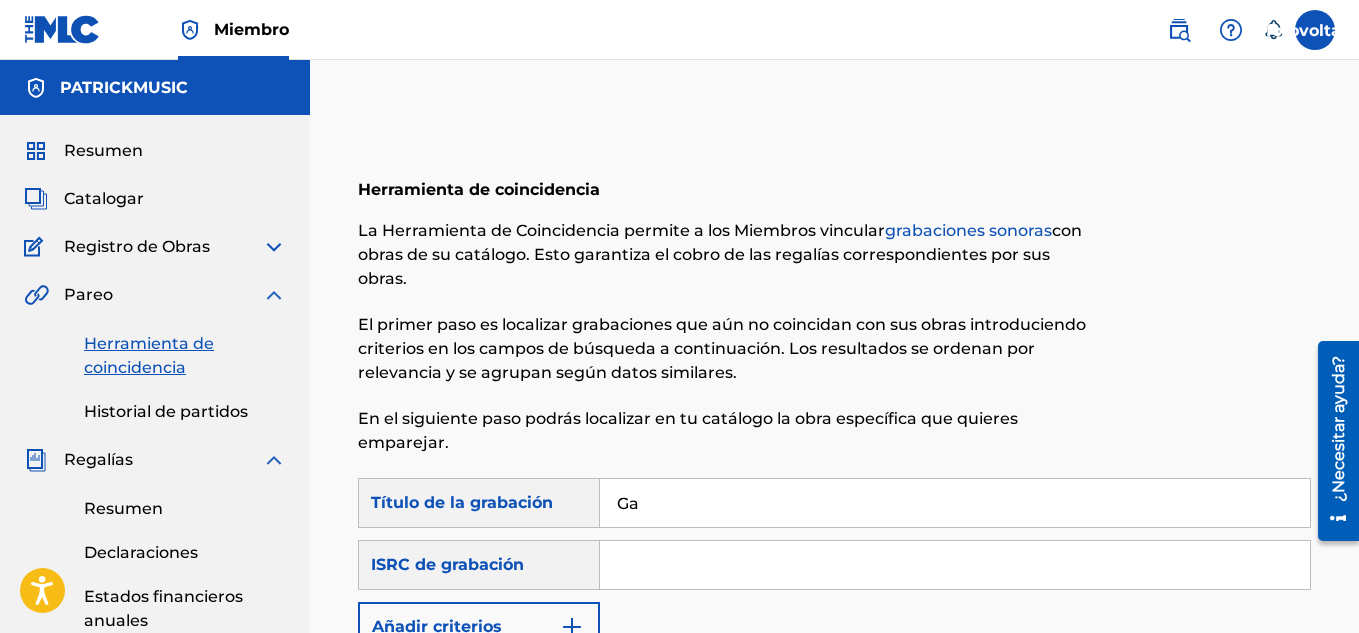 type on "G" 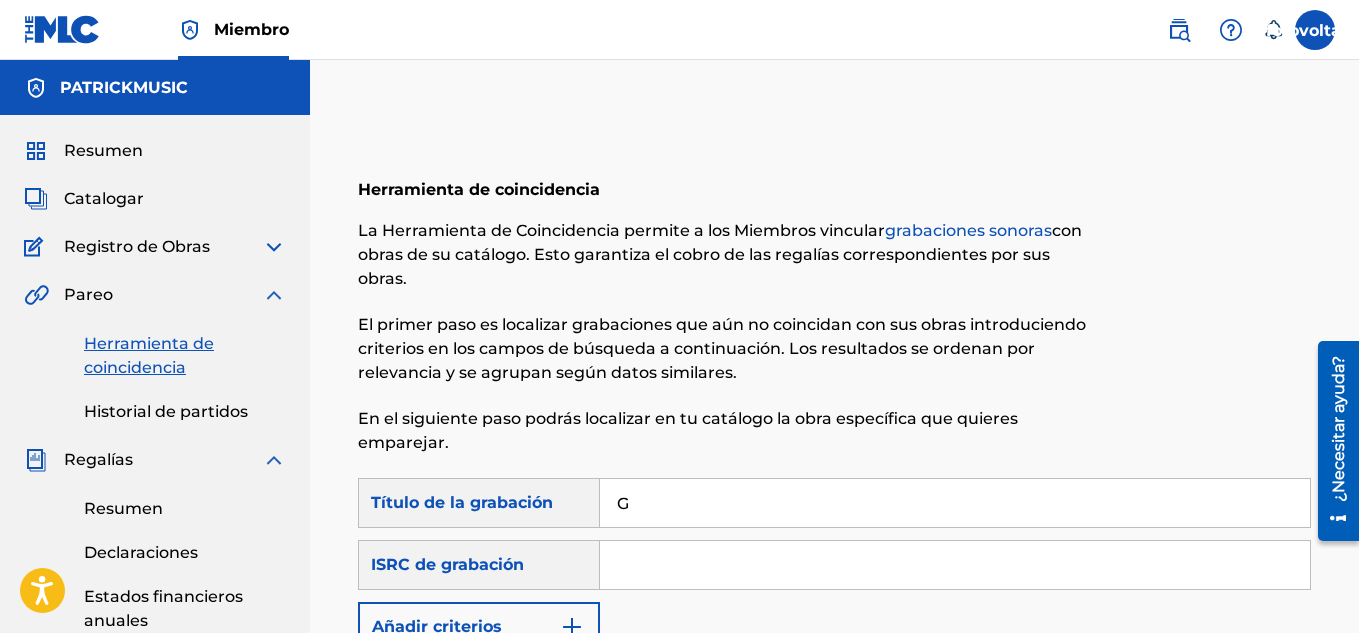 type 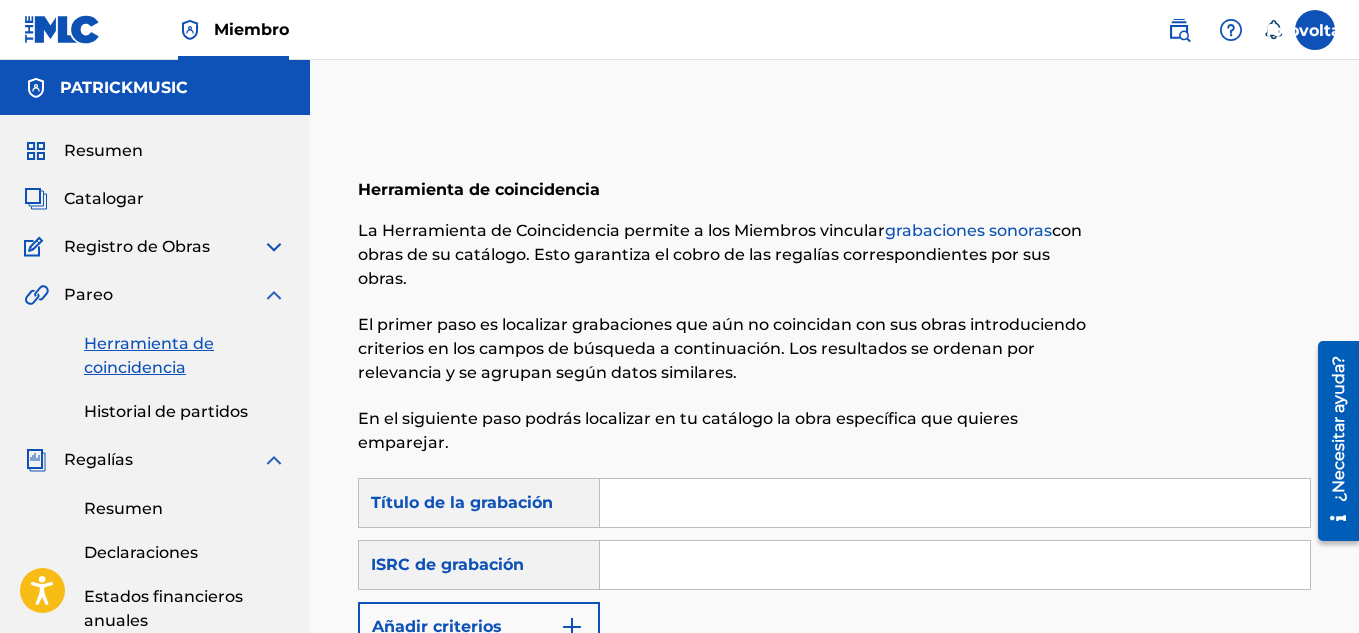 click at bounding box center [955, 565] 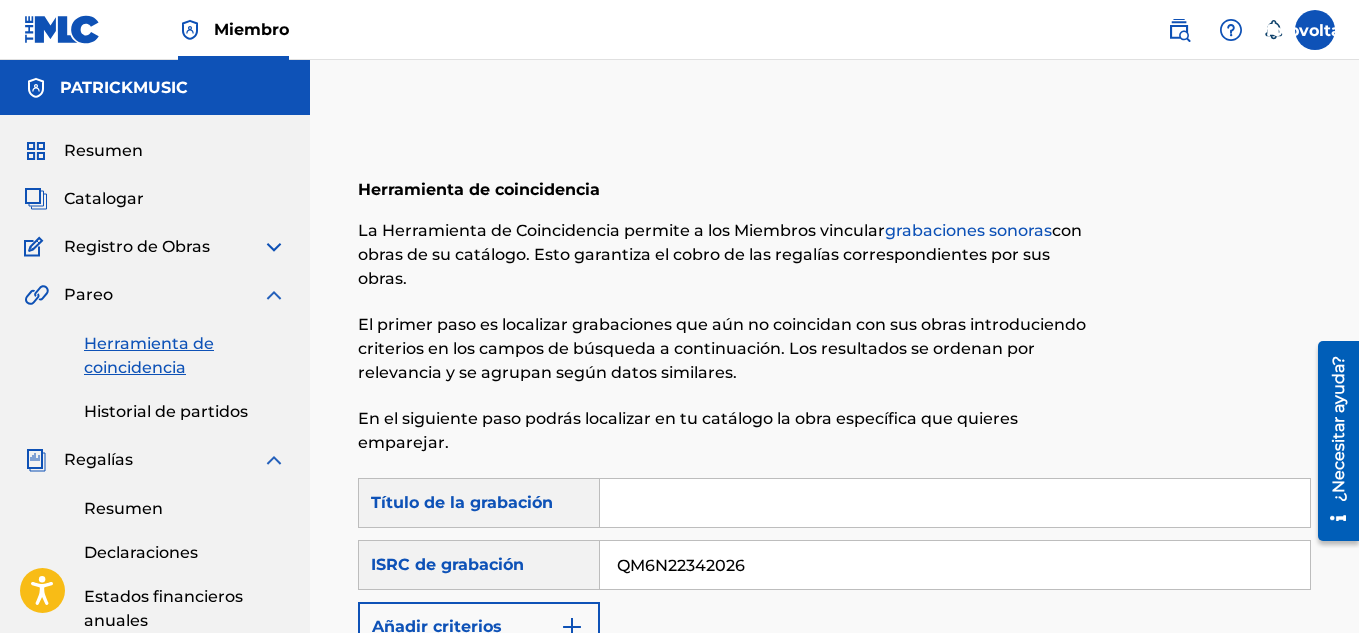 type on "QM6N22342026" 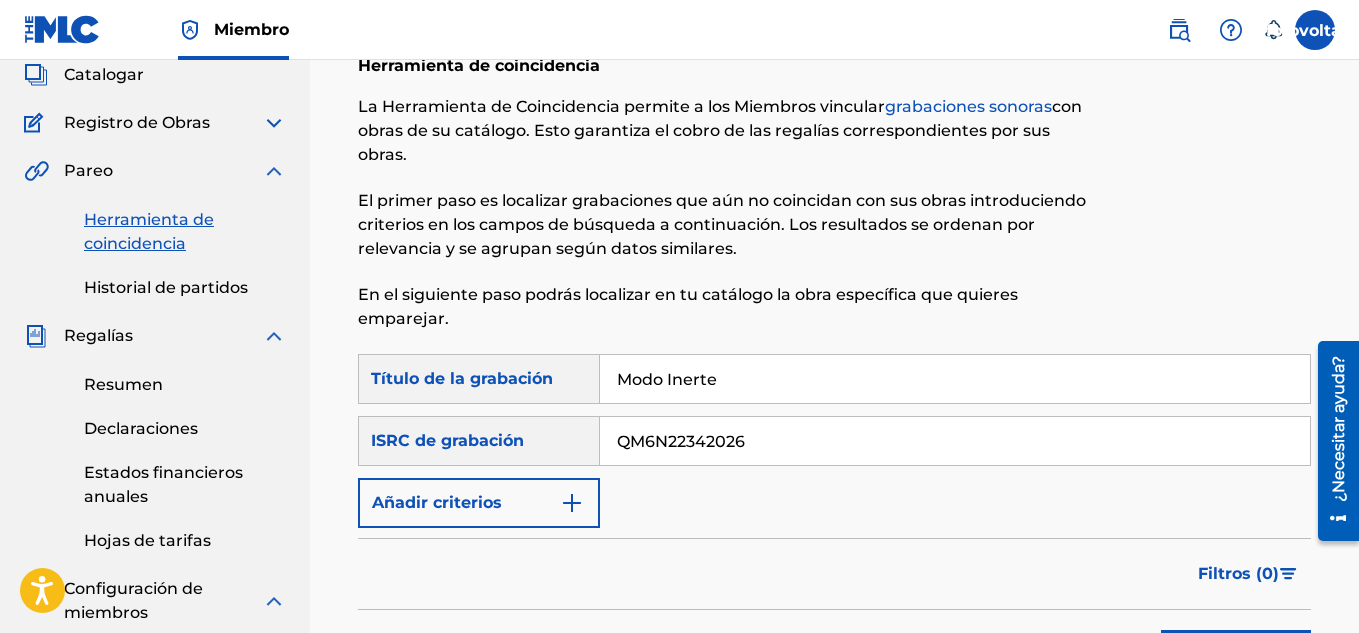 scroll, scrollTop: 268, scrollLeft: 0, axis: vertical 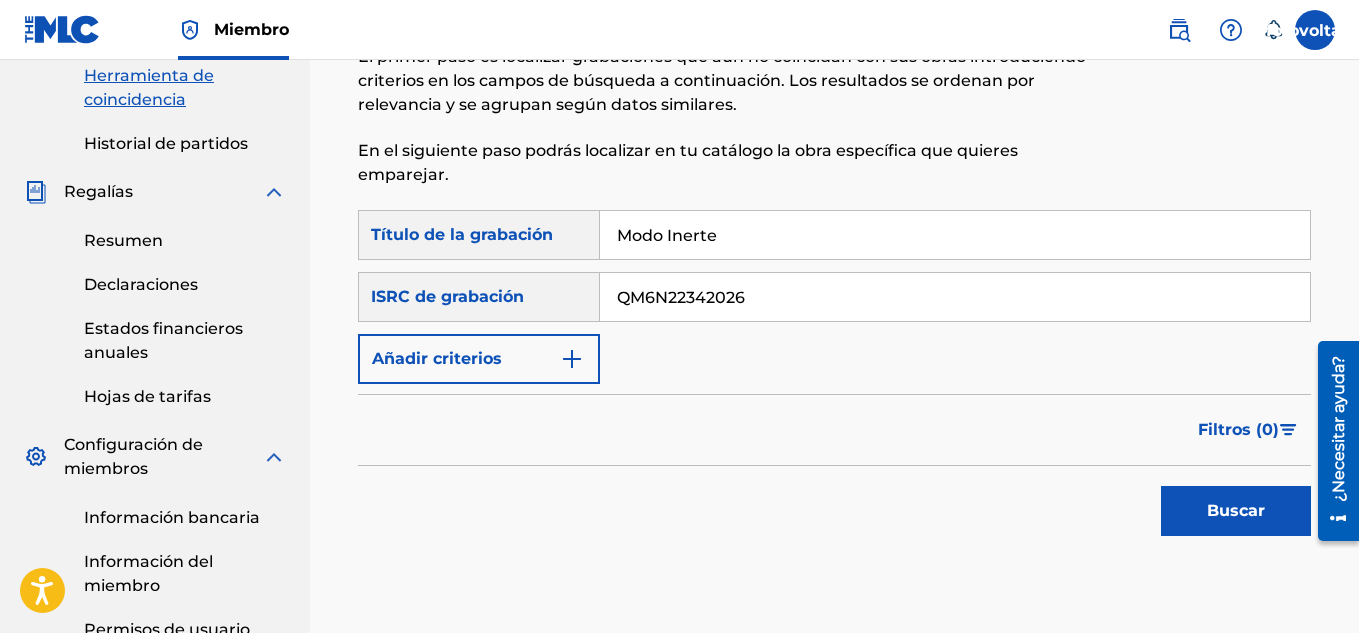 type on "Modo Inerte" 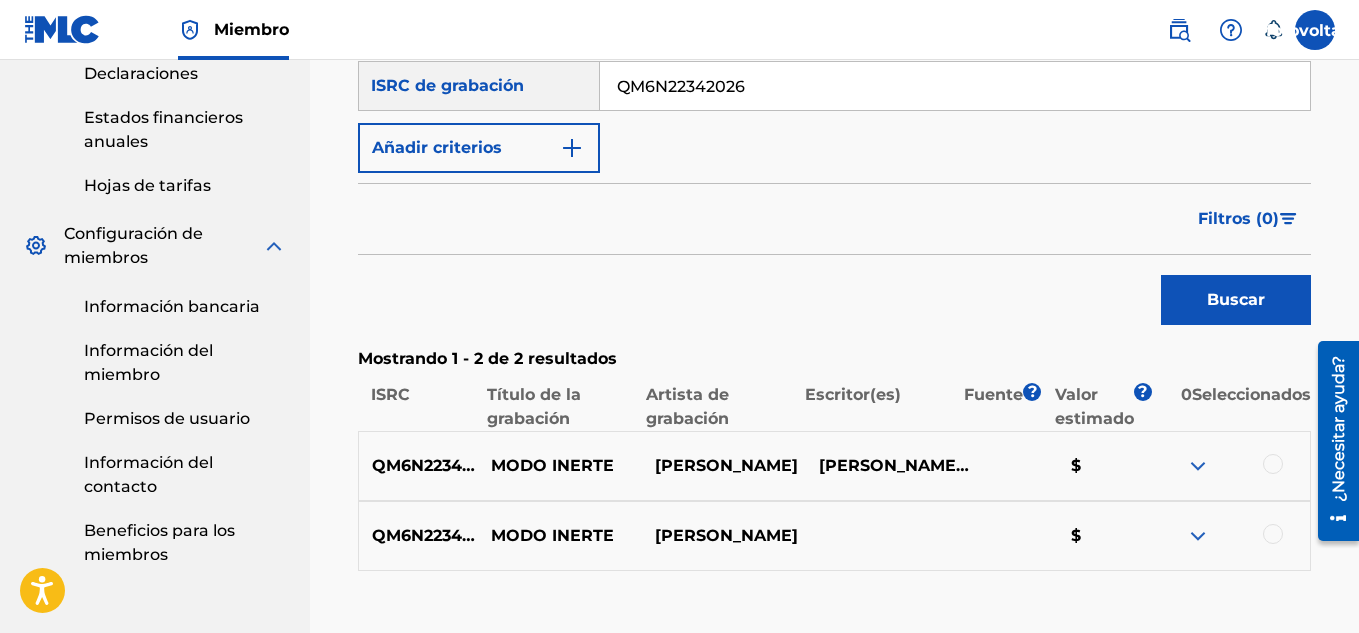 scroll, scrollTop: 491, scrollLeft: 0, axis: vertical 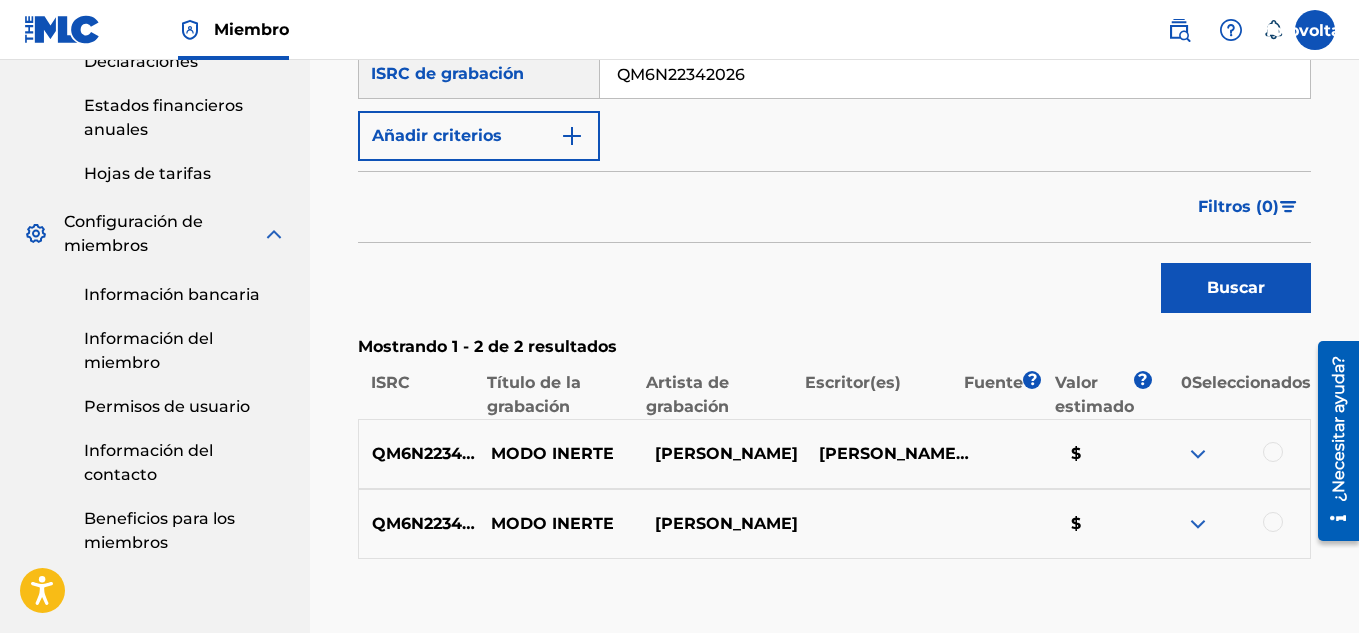 click at bounding box center (1198, 454) 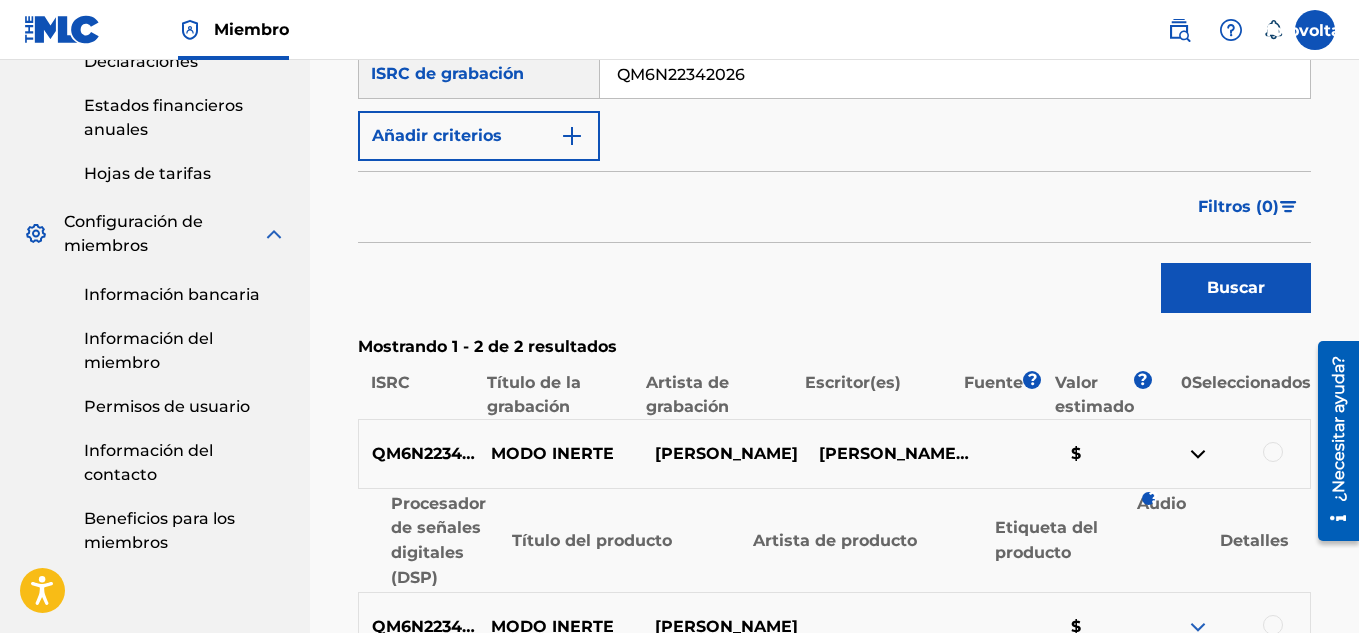 click at bounding box center (1198, 454) 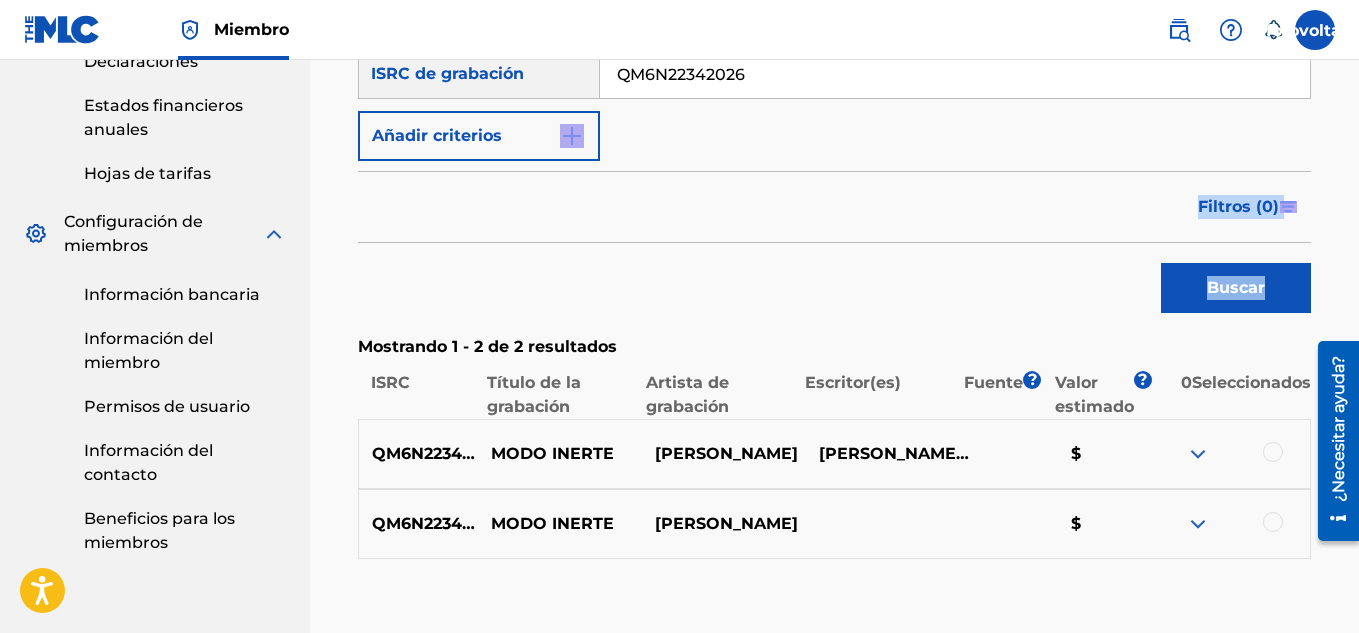 drag, startPoint x: 1358, startPoint y: 310, endPoint x: 1365, endPoint y: 156, distance: 154.15901 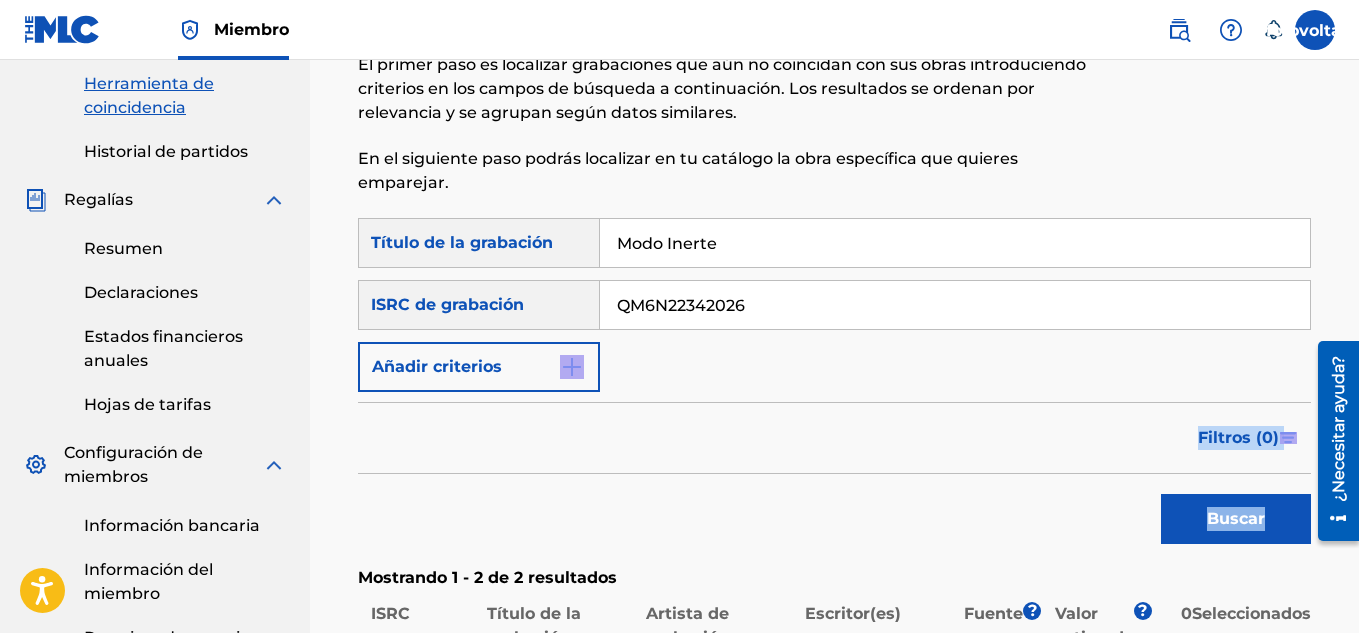 scroll, scrollTop: 234, scrollLeft: 0, axis: vertical 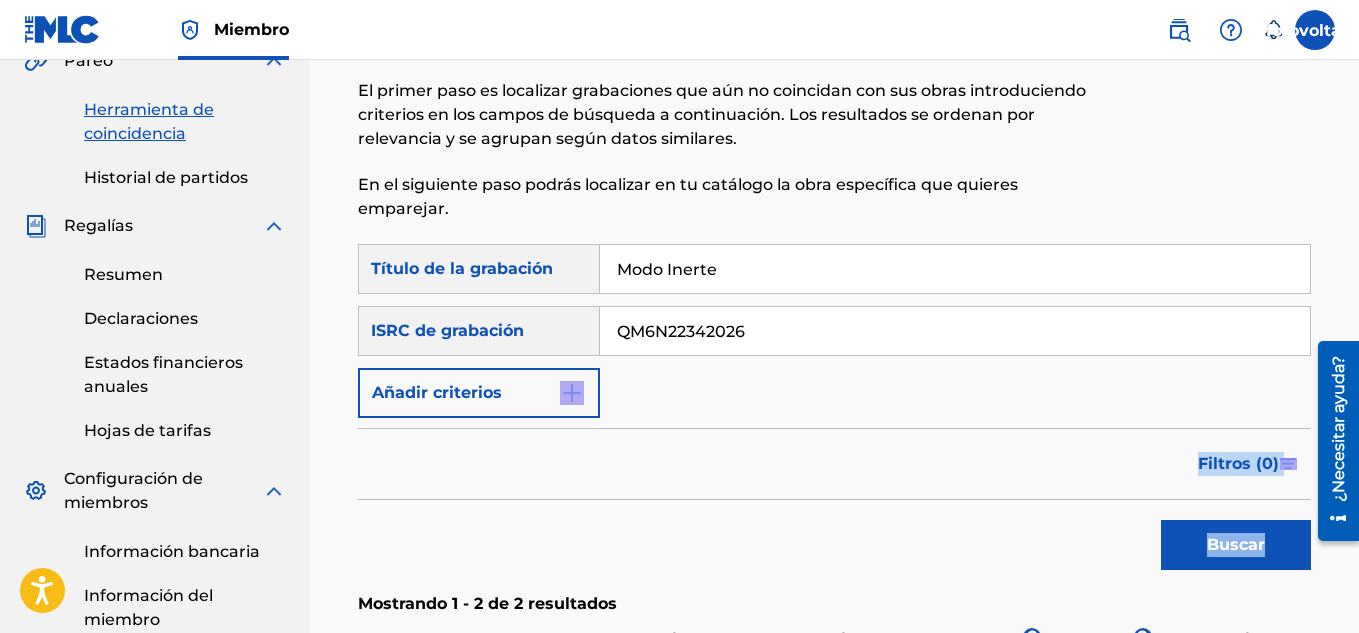 click on "Herramienta de coincidencia La Herramienta de Coincidencia permite a los Miembros vincular   grabaciones sonoras   con obras de su catálogo. Esto garantiza el cobro de las regalías correspondientes por sus obras. El primer paso es localizar grabaciones que aún no coincidan con sus obras introduciendo criterios en los [PERSON_NAME] de búsqueda a continuación. Los resultados se ordenan por relevancia y se agrupan según datos similares. En el siguiente paso podrás localizar en tu catálogo la obra específica que quieres emparejar. Búsqueda con criterios2b421ddb-be51-45c9-808e-a4db838b8674 Título de la grabación Modo Inerte BuscarConCriterios7a02aa97-32a9-43a3-9a26-f0a0d3c05399 ISRC de grabación QM6N22342026 Añadir criterios Filtrar Valor estimado Todo $$$$$ $$$$ $$$ $$ $ Fuente Todo Licencia general Histórico inigualable Eliminar filtros Aplicar filtros Filtros (  0  ) Buscar Mostrando 1 - 2 de 2 resultados ISRC Título de la grabación Artista de grabación Escritor(es) [PERSON_NAME] ? Valor estimado ? 0  $ $" at bounding box center [834, 396] 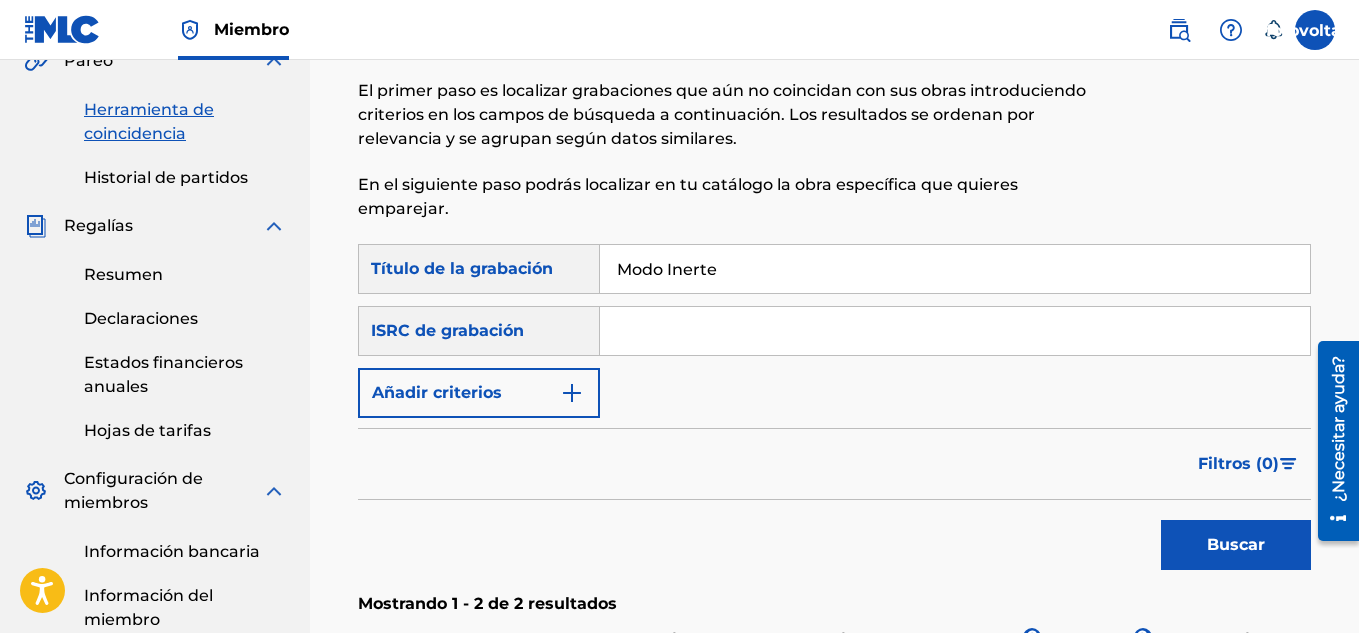 paste on "QMBZ92511479" 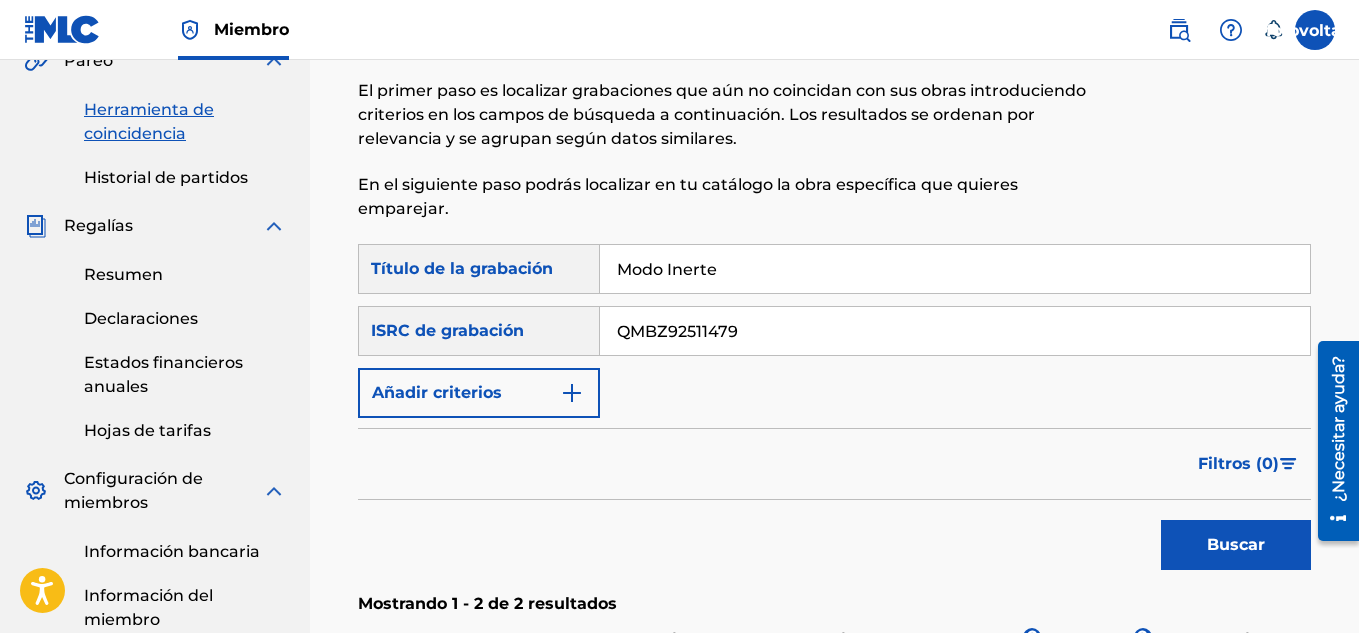 type on "QMBZ92511479" 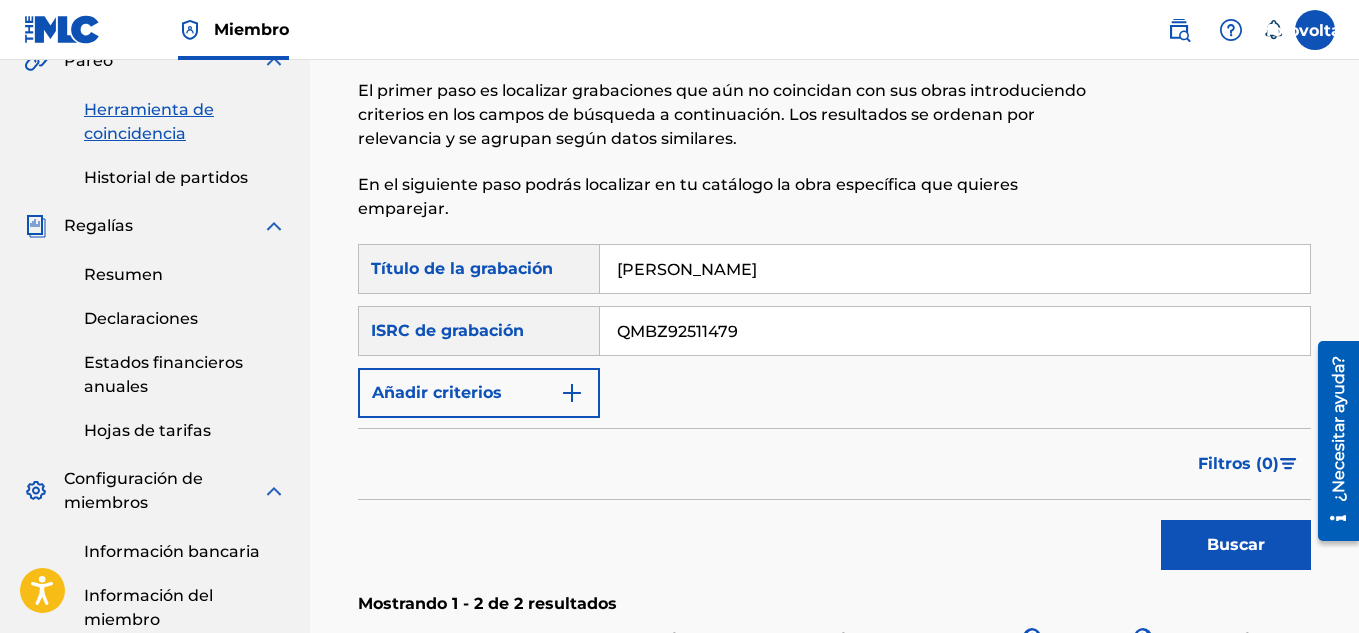 click on "Buscar" at bounding box center (1236, 544) 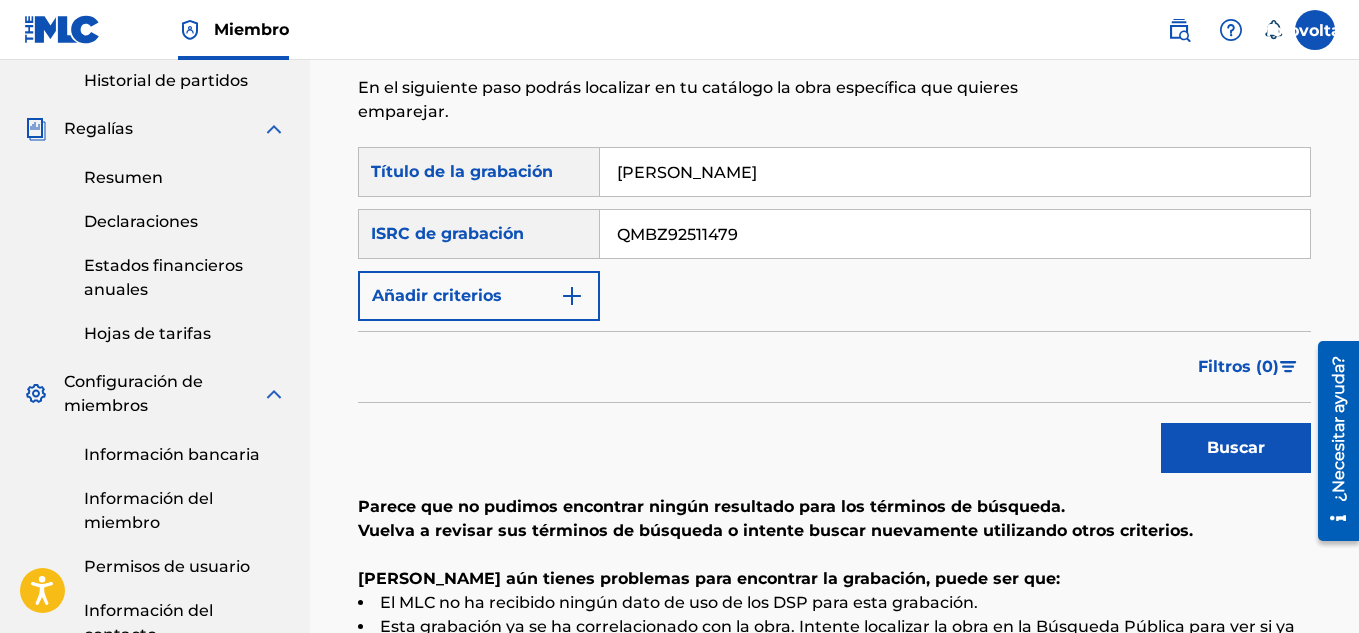 scroll, scrollTop: 303, scrollLeft: 0, axis: vertical 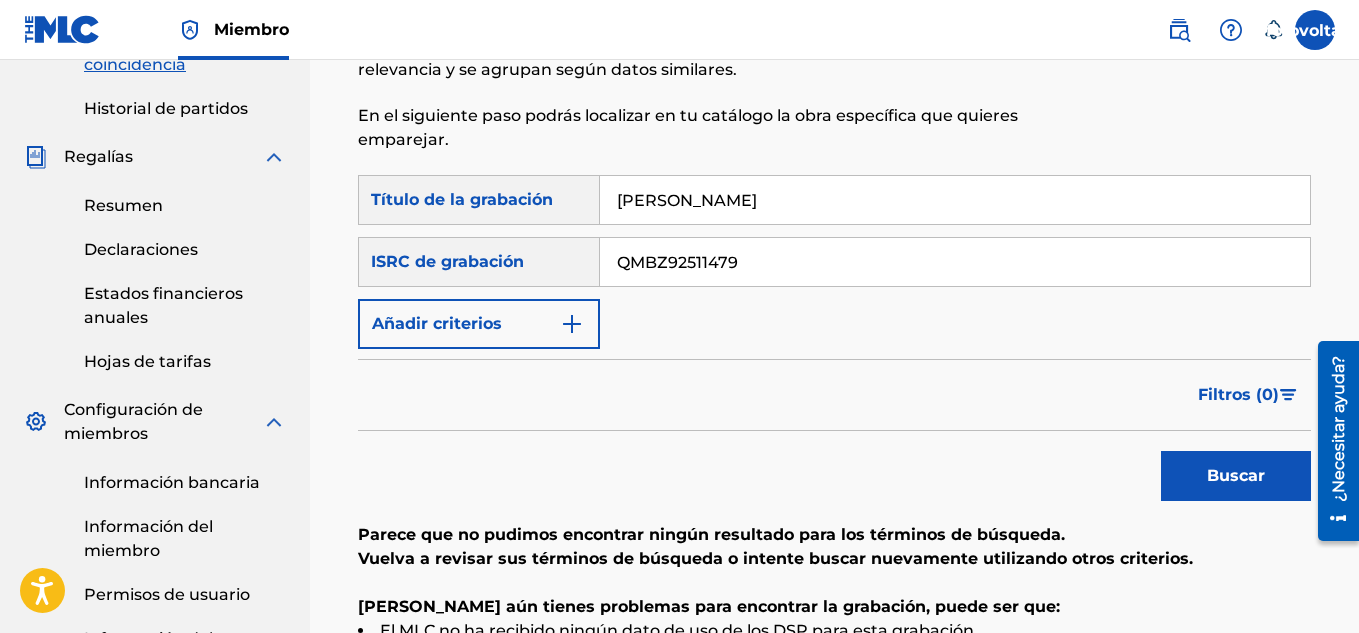 click on "QMBZ92511479" at bounding box center [955, 262] 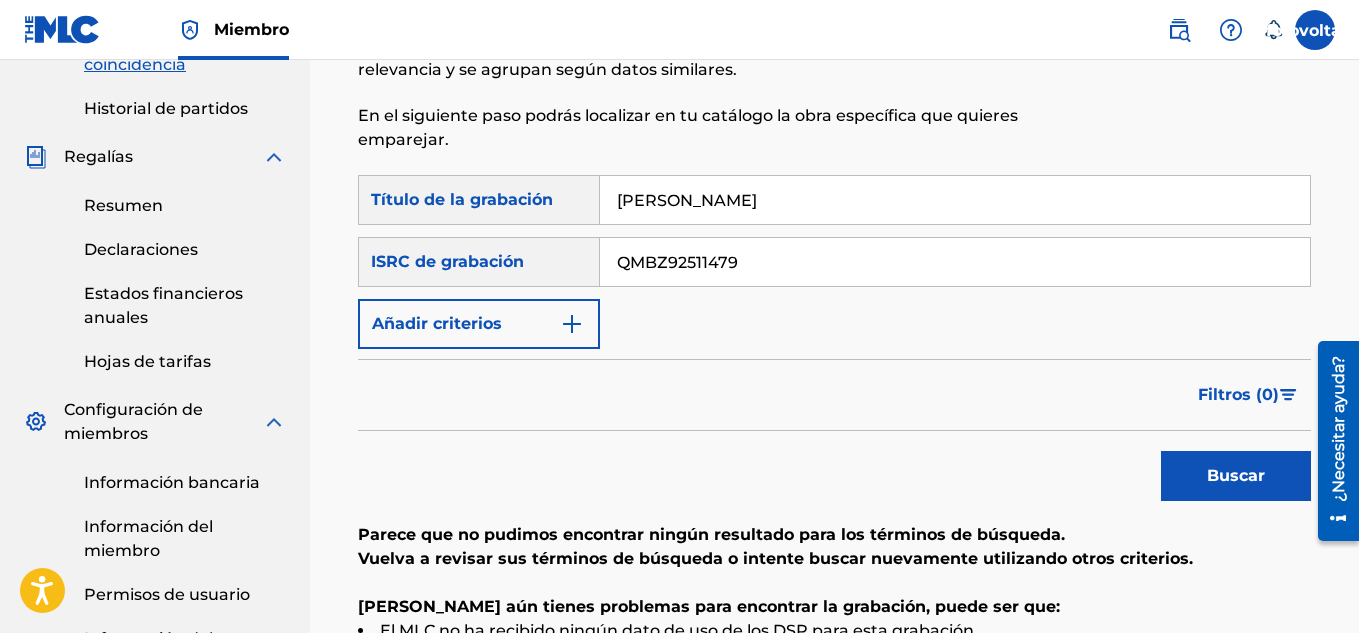 click on "[PERSON_NAME]" at bounding box center (955, 200) 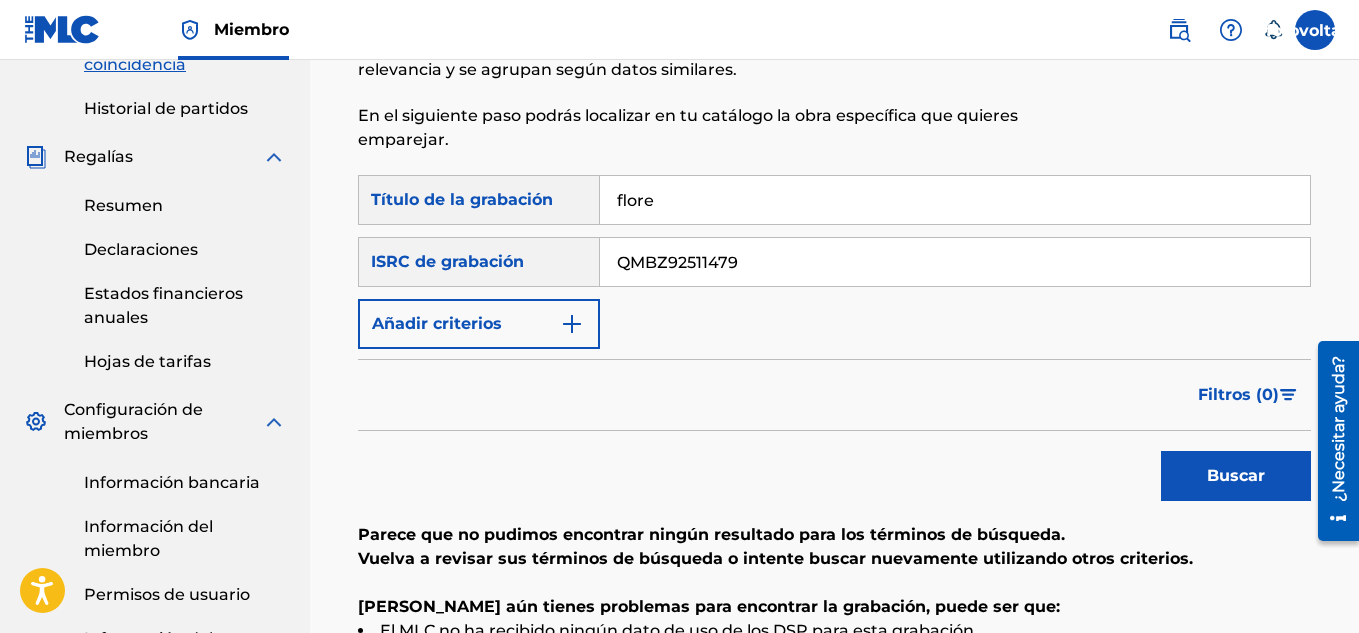 type on "[PERSON_NAME]" 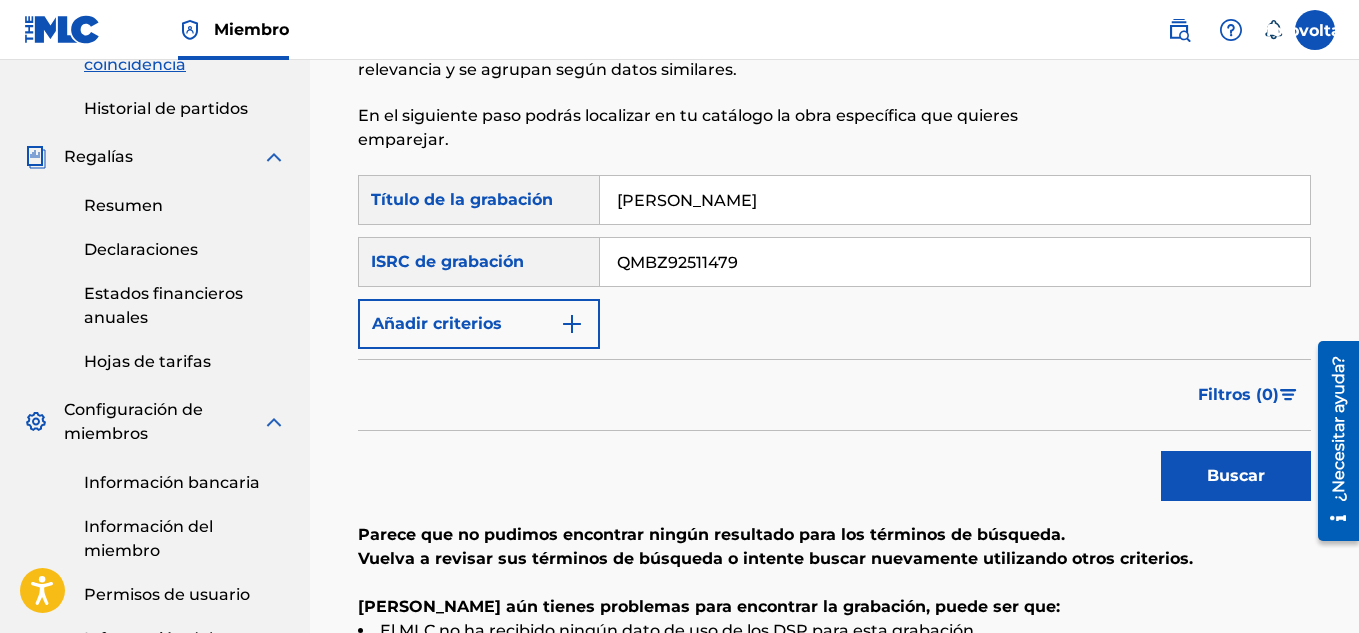click on "Buscar" at bounding box center [1236, 476] 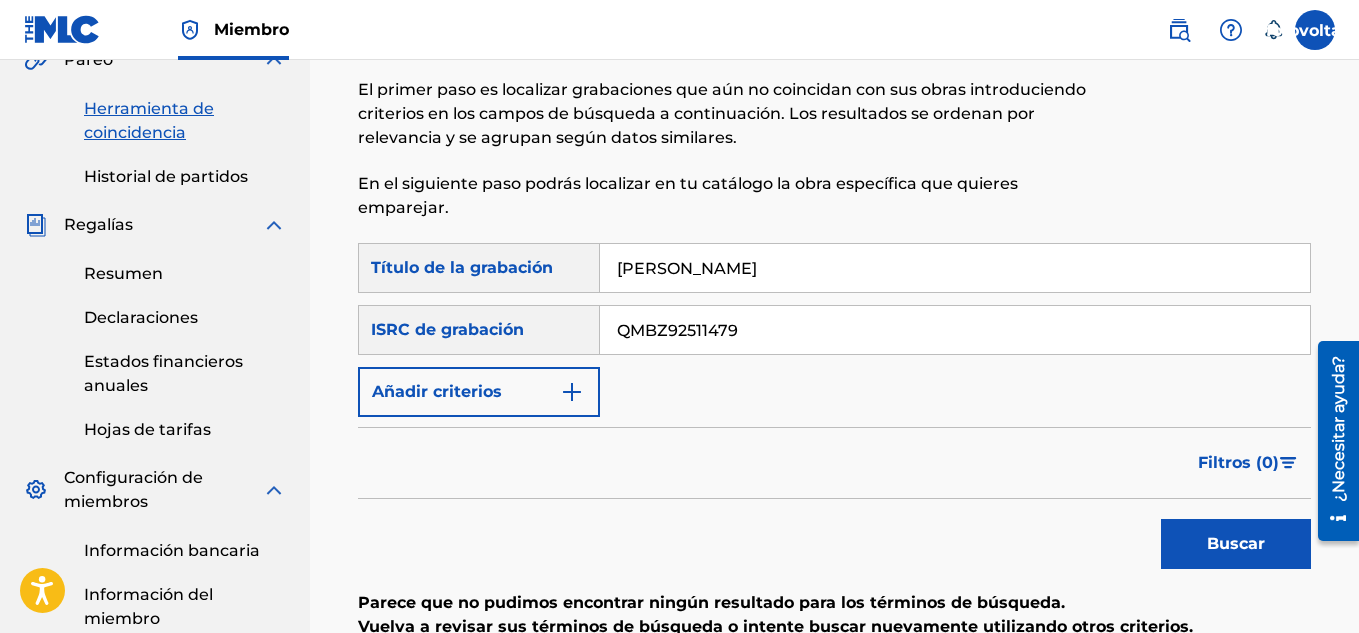 scroll, scrollTop: 0, scrollLeft: 0, axis: both 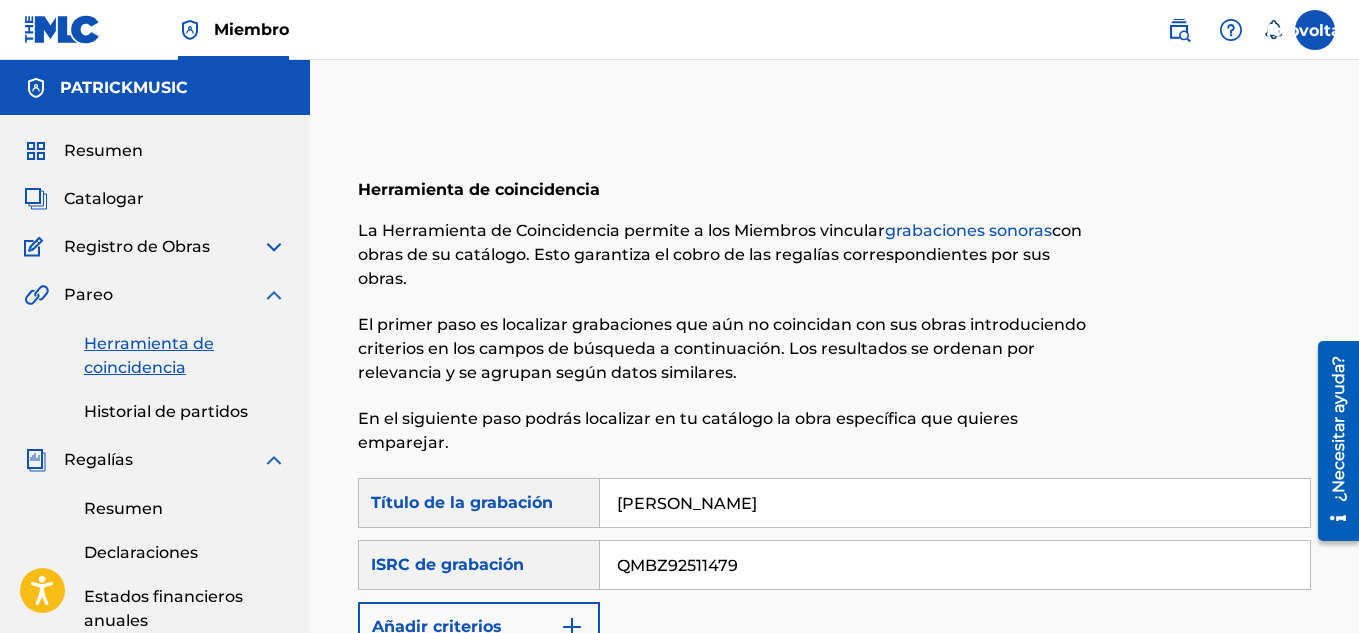 click on "Búsqueda con criterios2b421ddb-be51-45c9-808e-a4db838b8674 Título de la grabación [PERSON_NAME]" at bounding box center (834, 503) 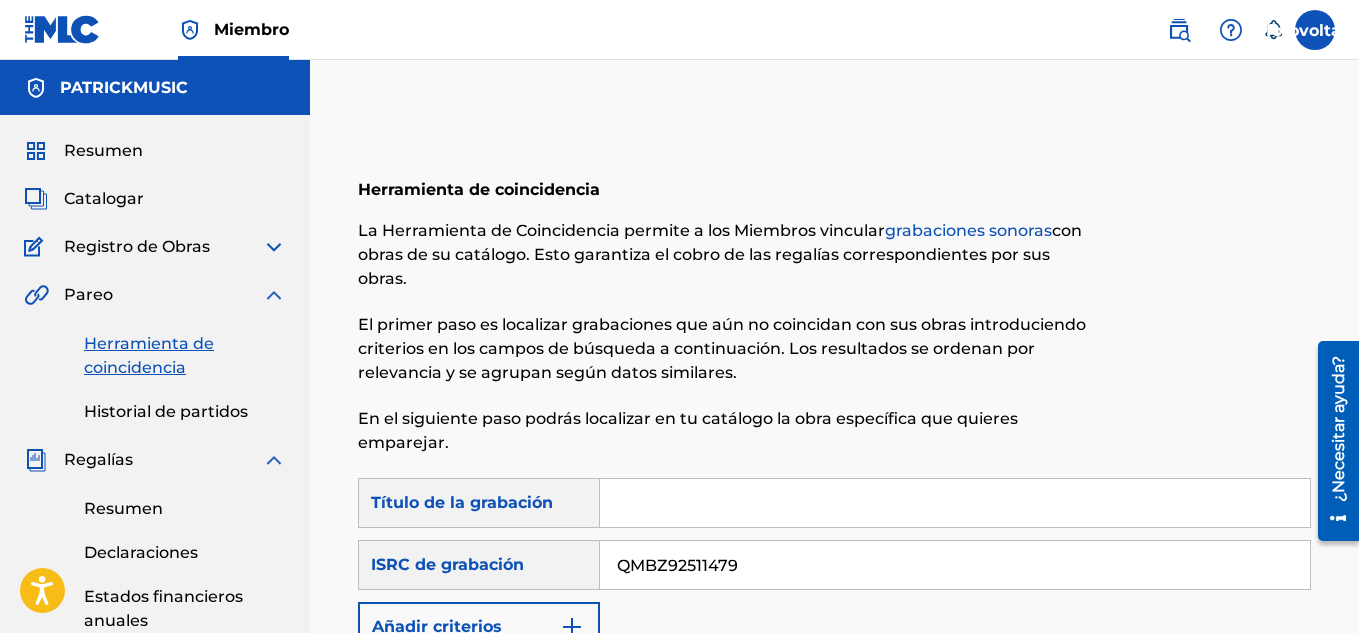 type 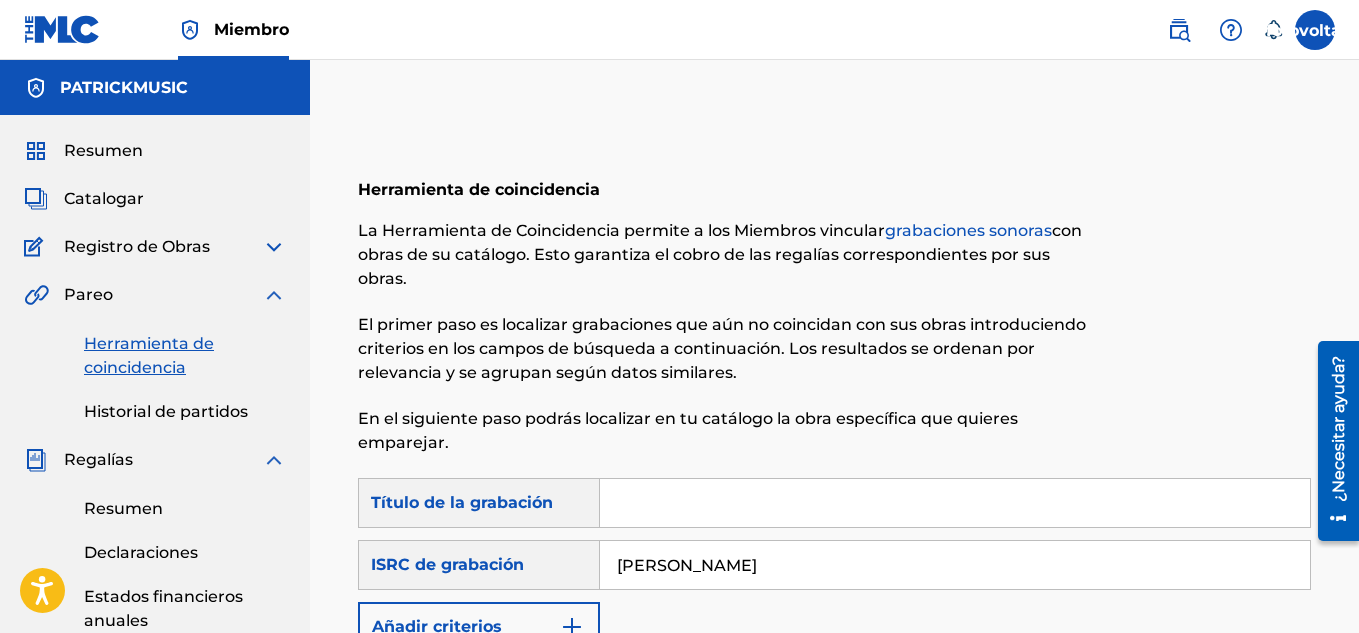 drag, startPoint x: 742, startPoint y: 557, endPoint x: 542, endPoint y: 562, distance: 200.06248 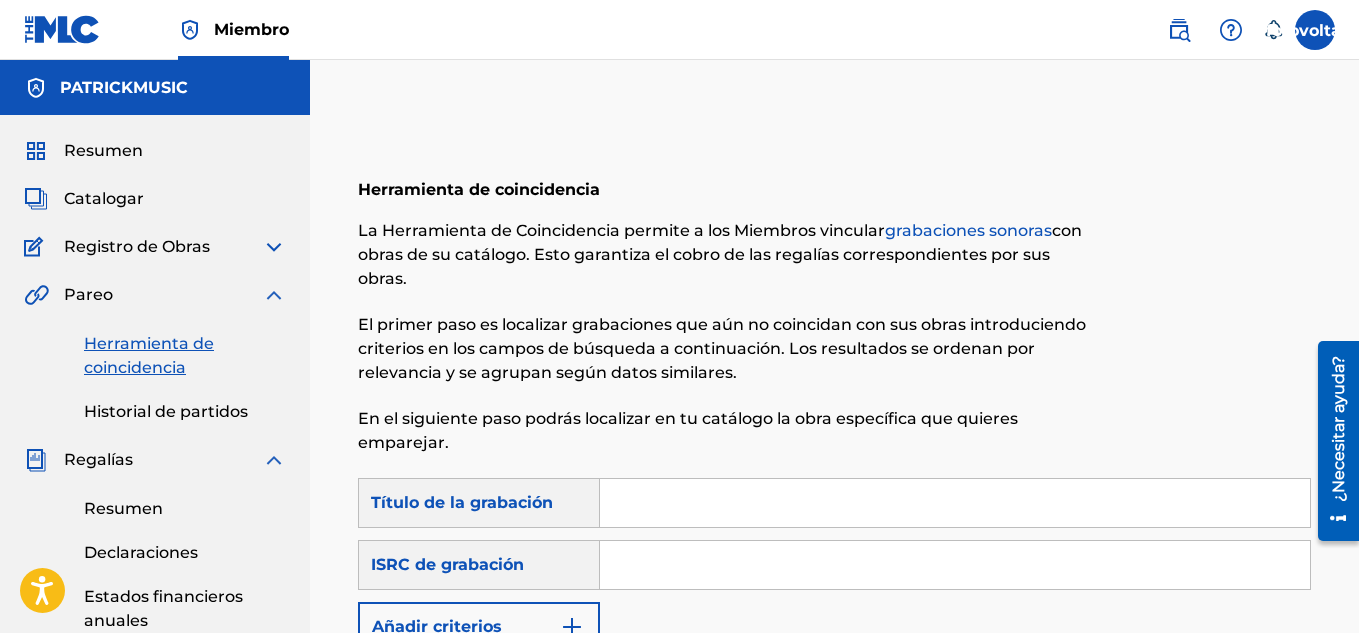 paste on "[PERSON_NAME]" 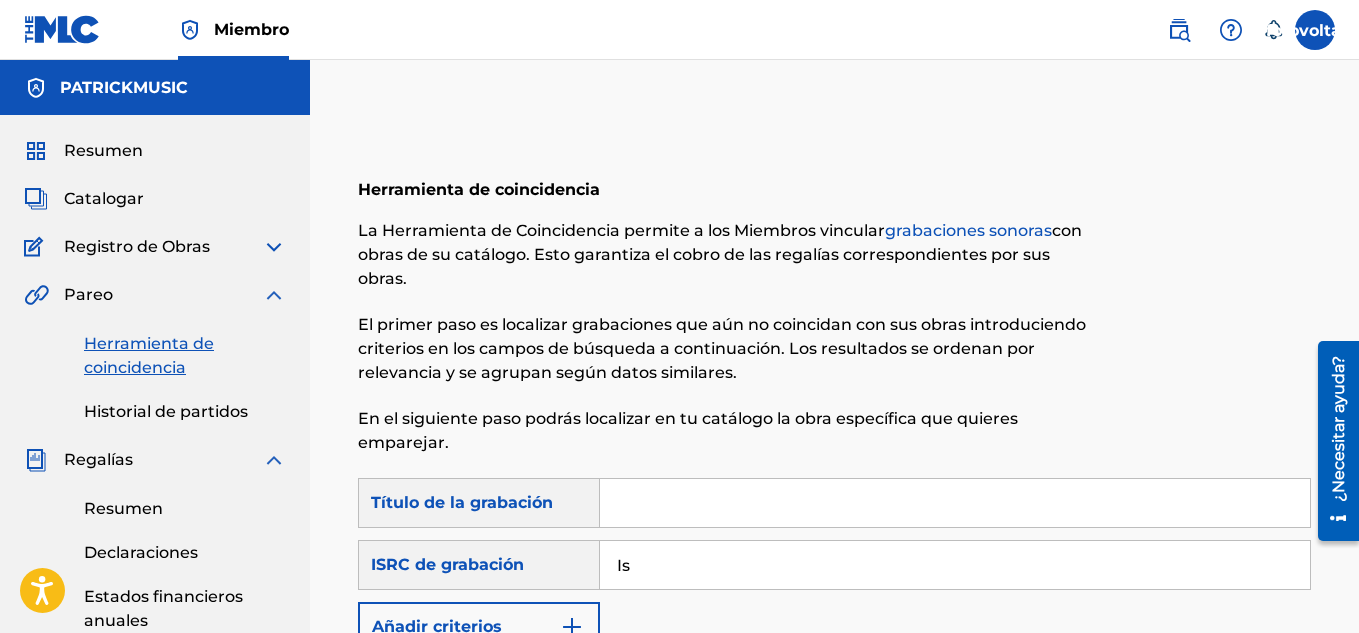 type on "I" 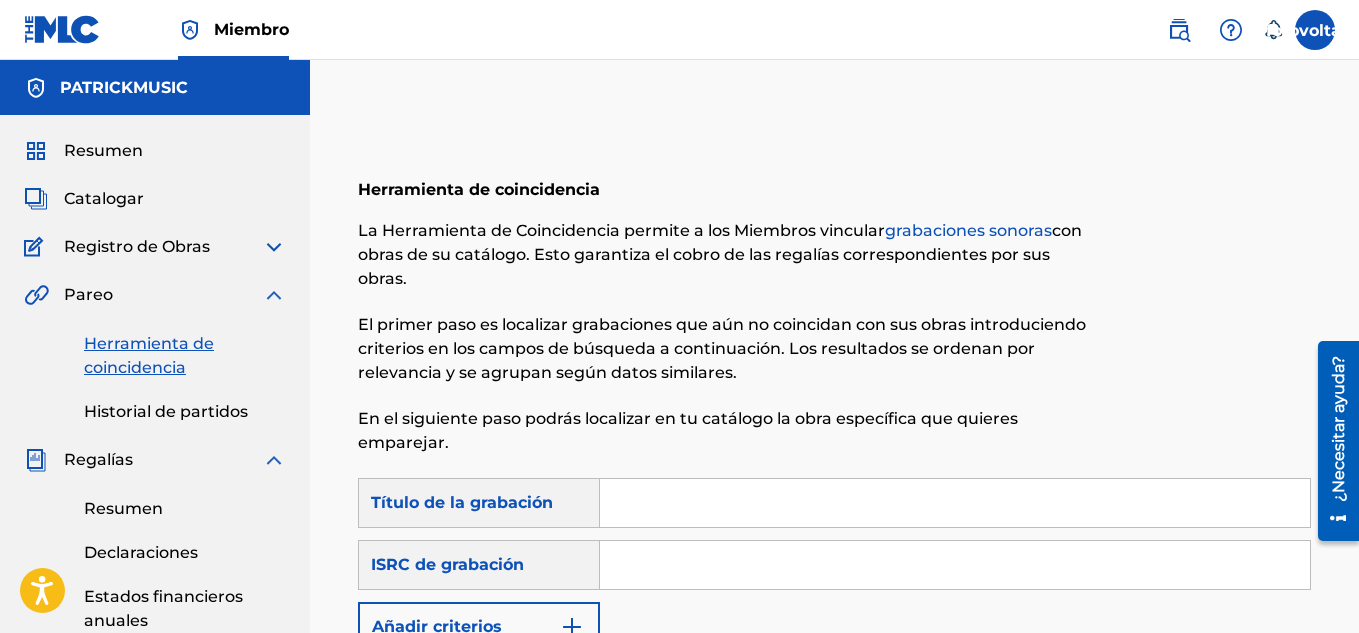paste on "GXF9Q2410104" 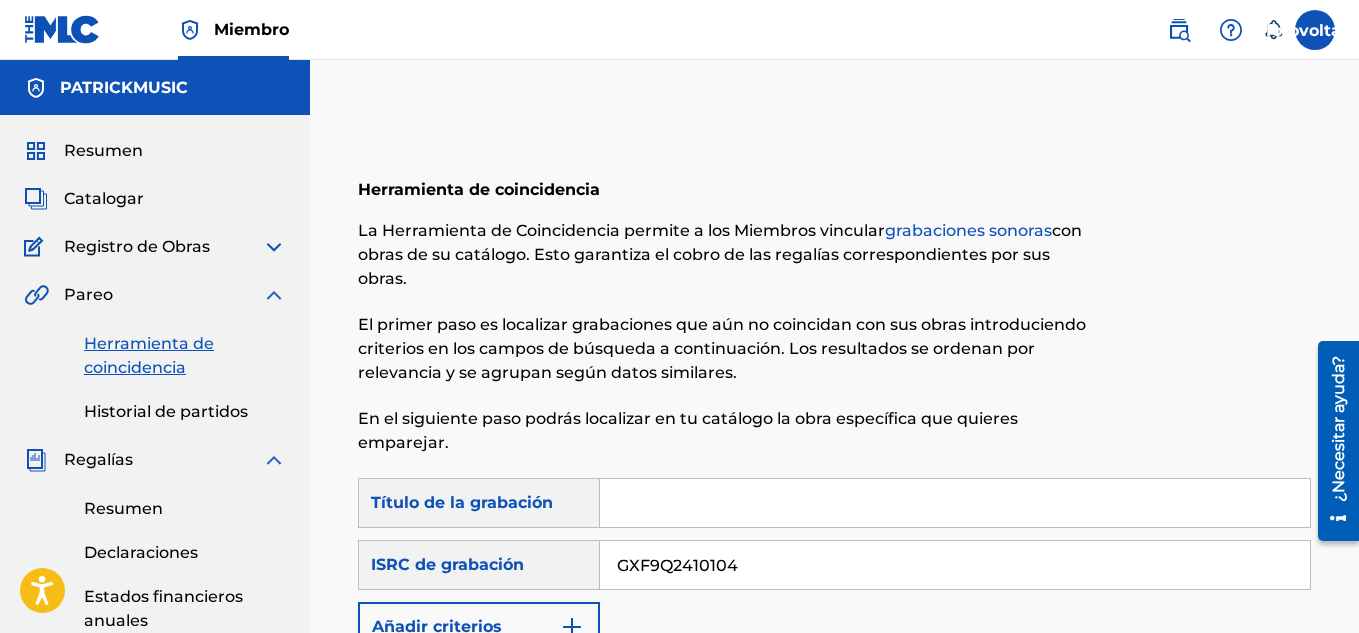 type on "GXF9Q2410104" 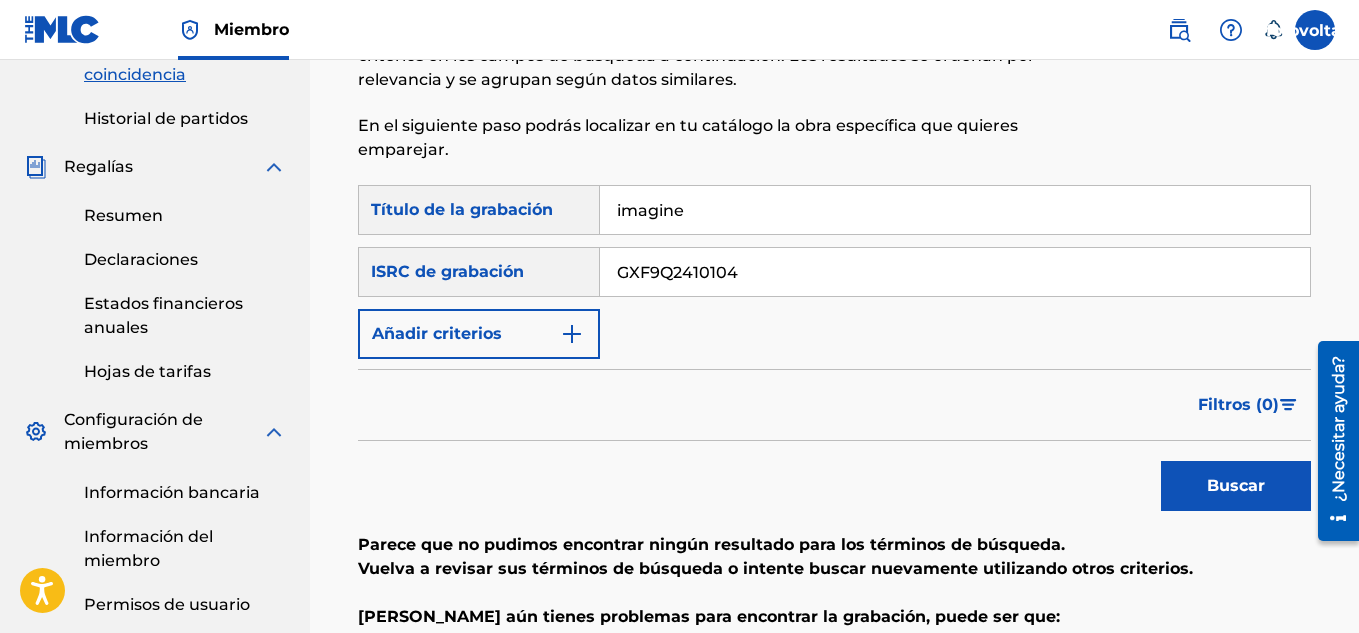 scroll, scrollTop: 332, scrollLeft: 0, axis: vertical 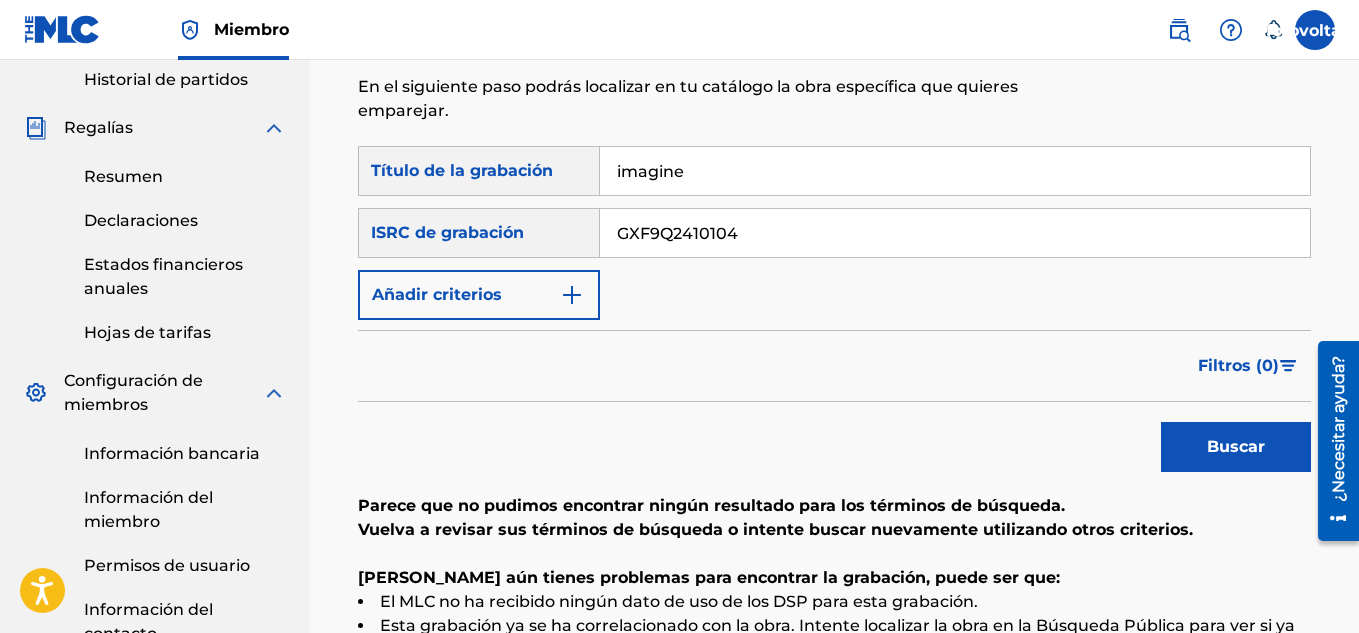 click on "Buscar" at bounding box center [1236, 446] 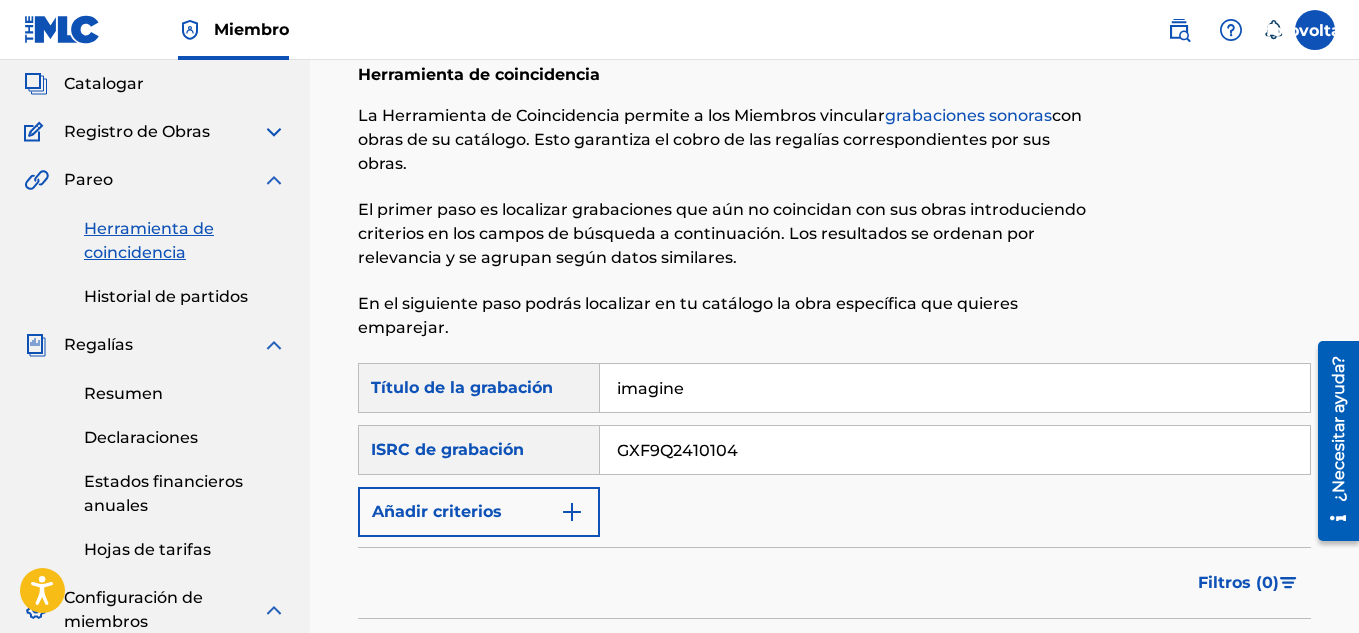 scroll, scrollTop: 112, scrollLeft: 0, axis: vertical 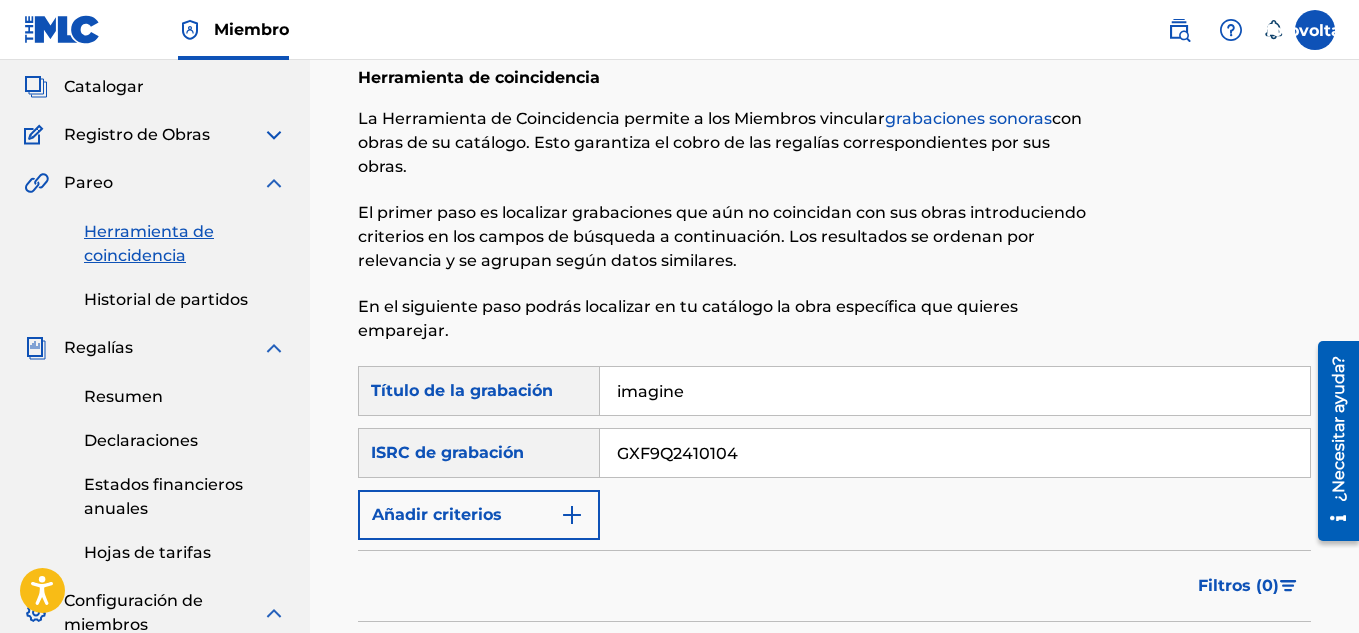 drag, startPoint x: 728, startPoint y: 402, endPoint x: 684, endPoint y: 383, distance: 47.92703 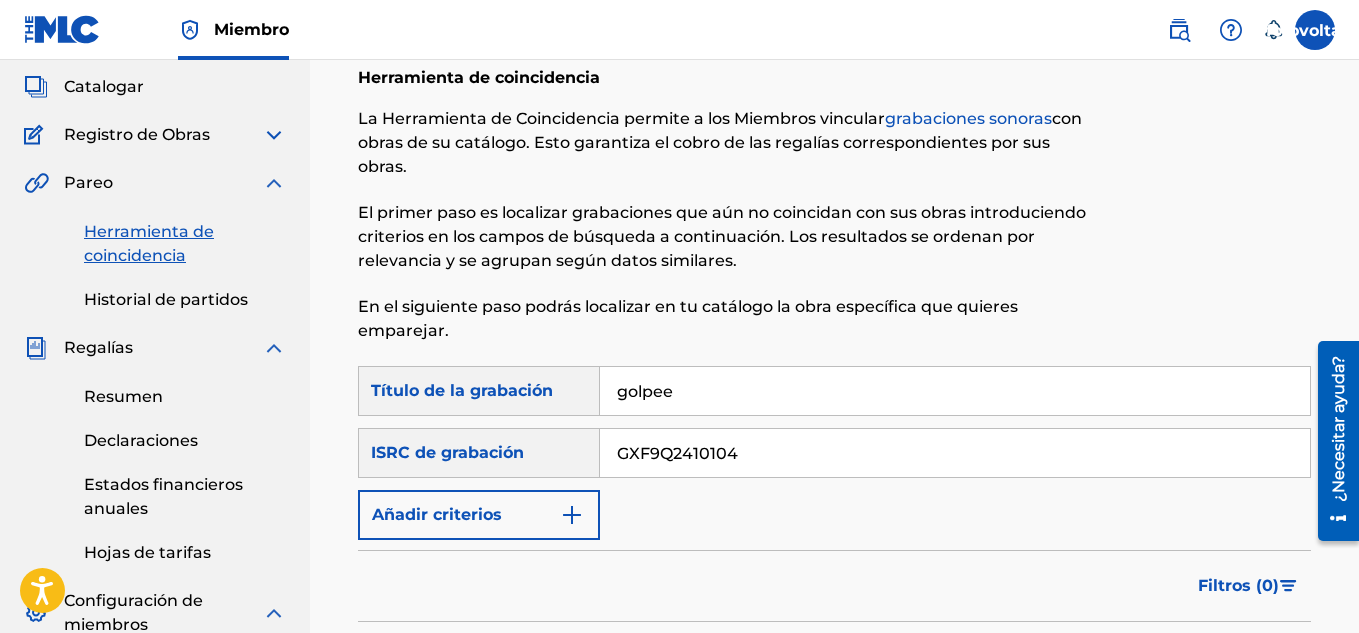 type on "golpee" 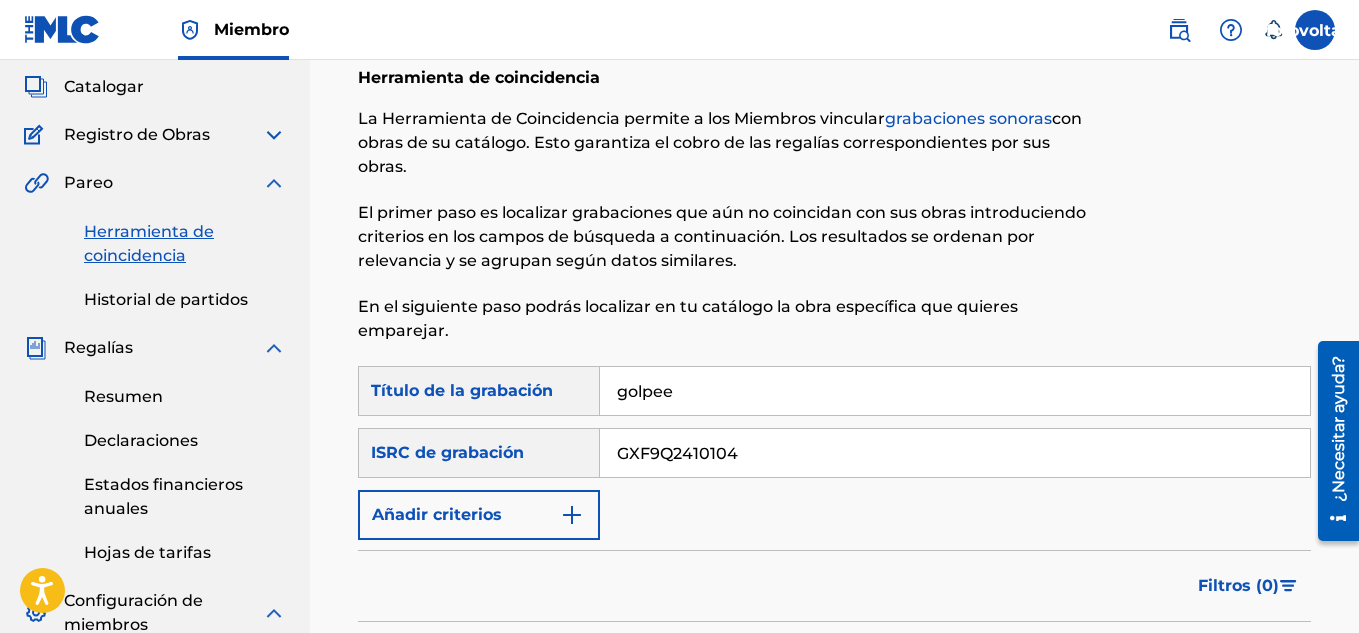 click on "golpee" at bounding box center [955, 391] 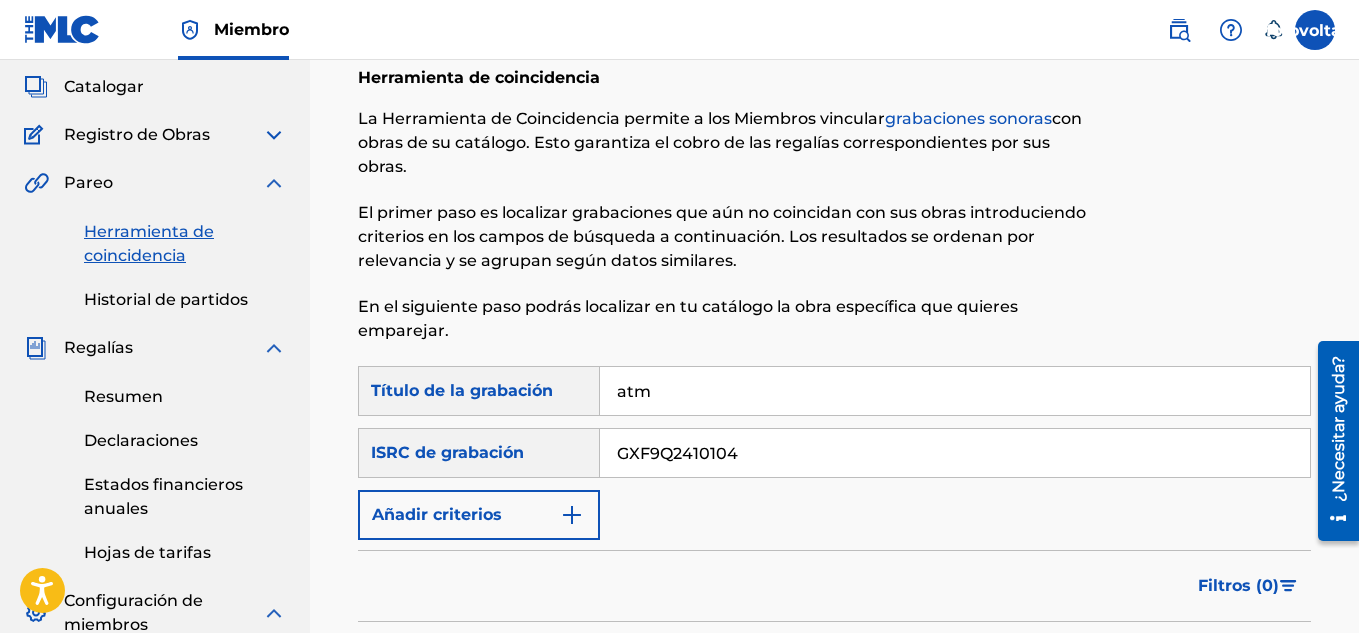 type on "atm" 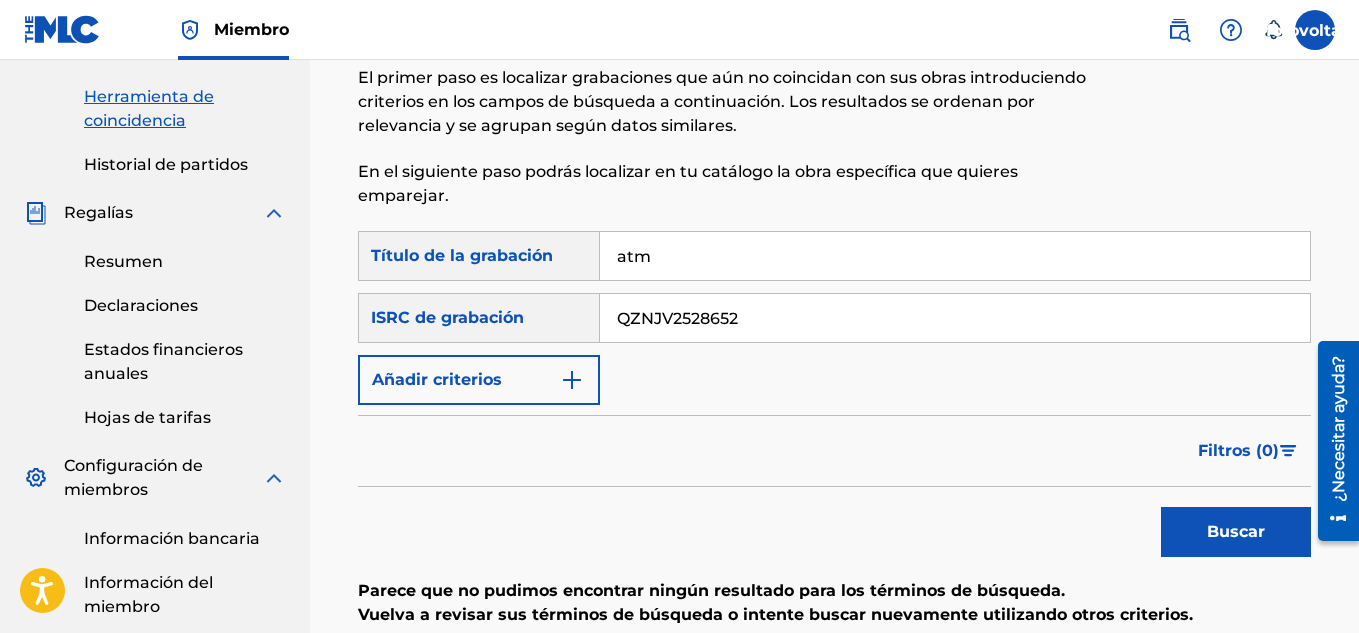 scroll, scrollTop: 312, scrollLeft: 0, axis: vertical 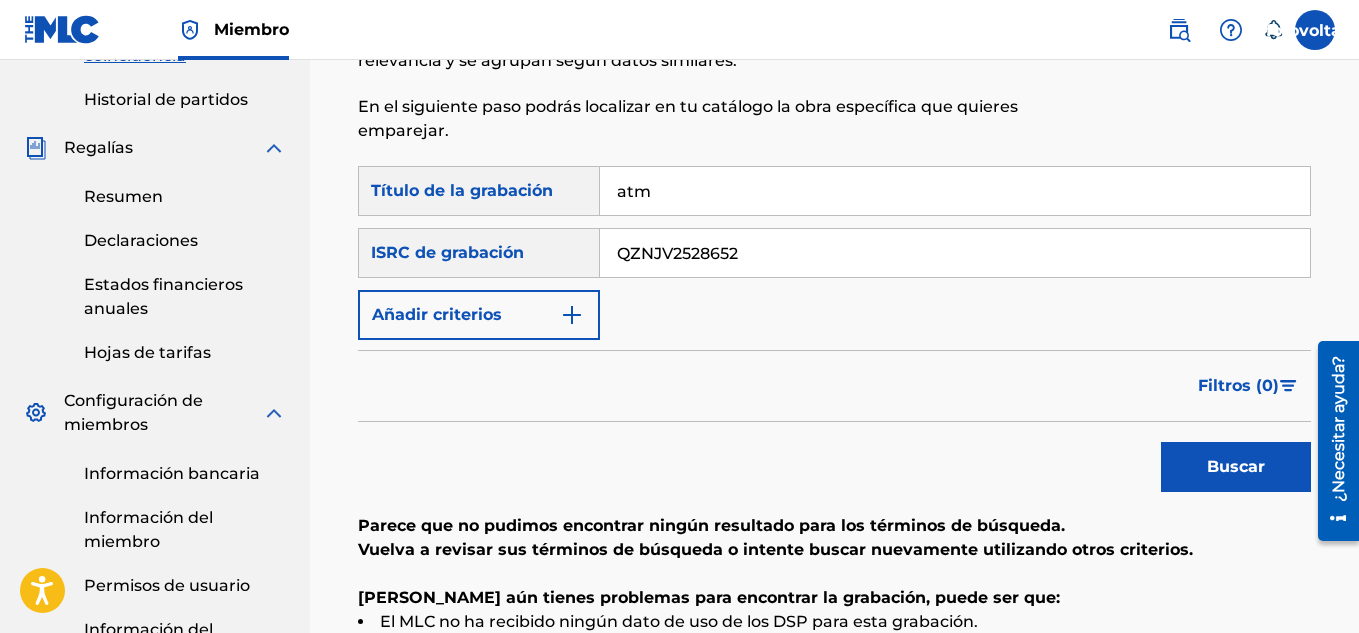 type on "QZNJV2528652" 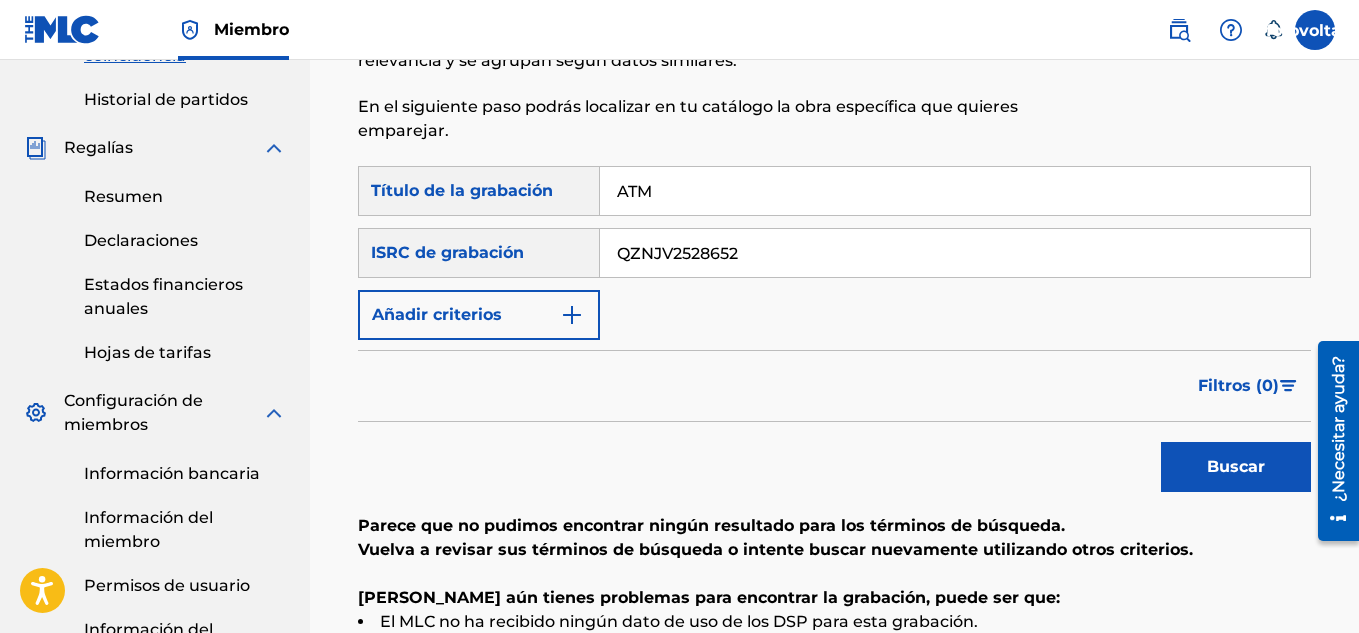 type on "ATM" 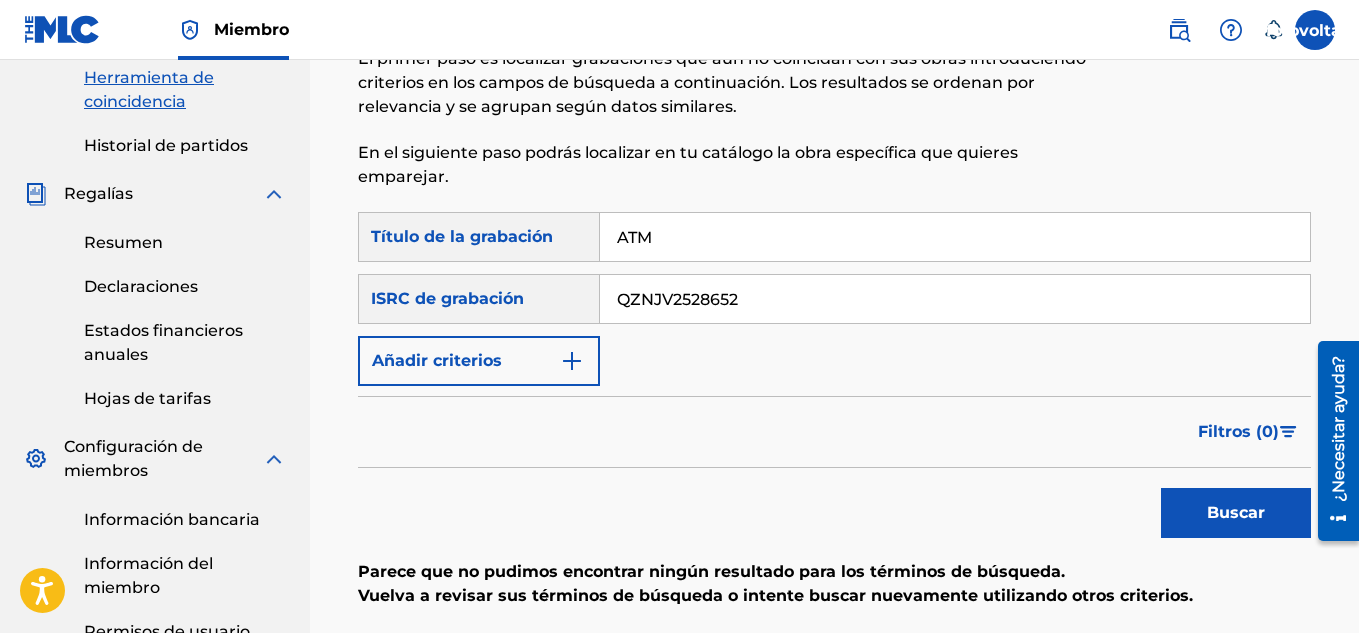 scroll, scrollTop: 0, scrollLeft: 0, axis: both 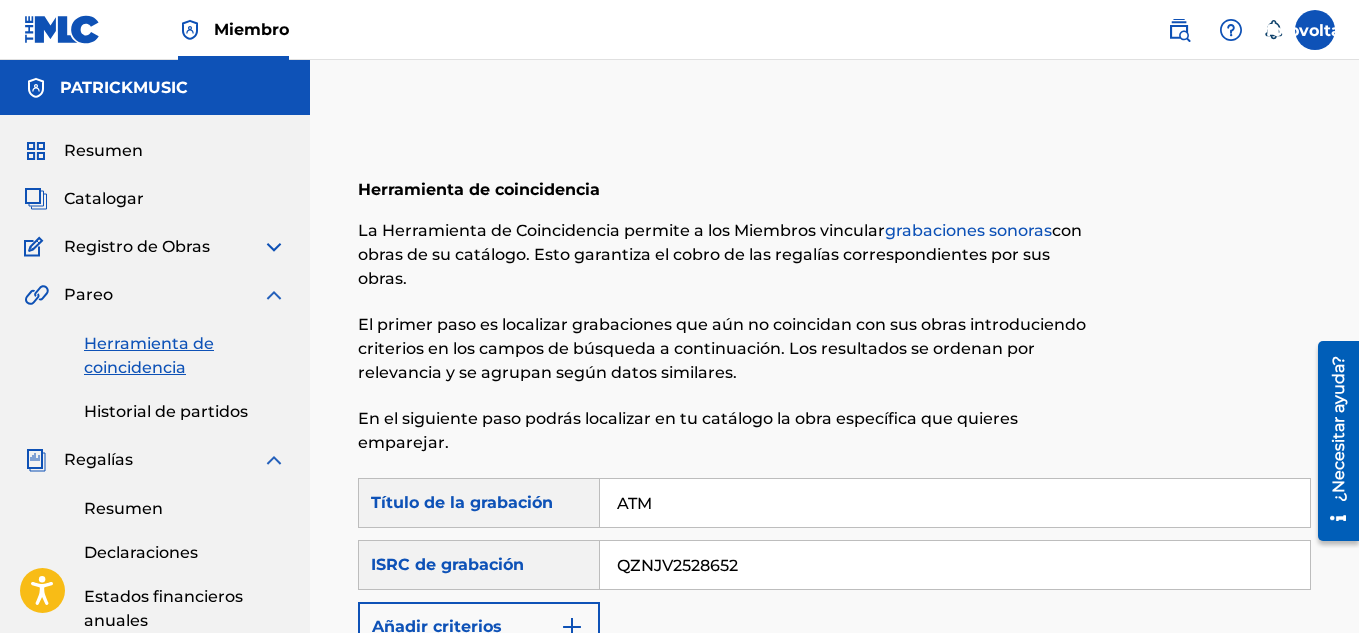 click at bounding box center (62, 29) 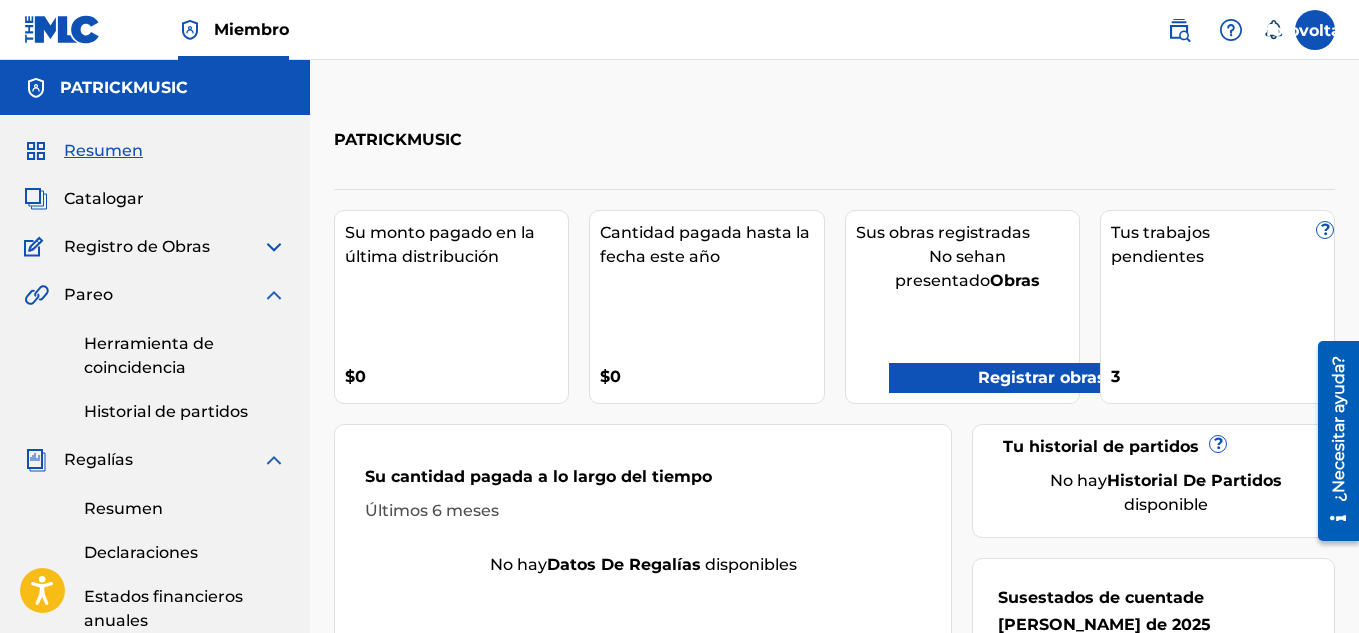click on "Herramienta de coincidencia" at bounding box center [149, 355] 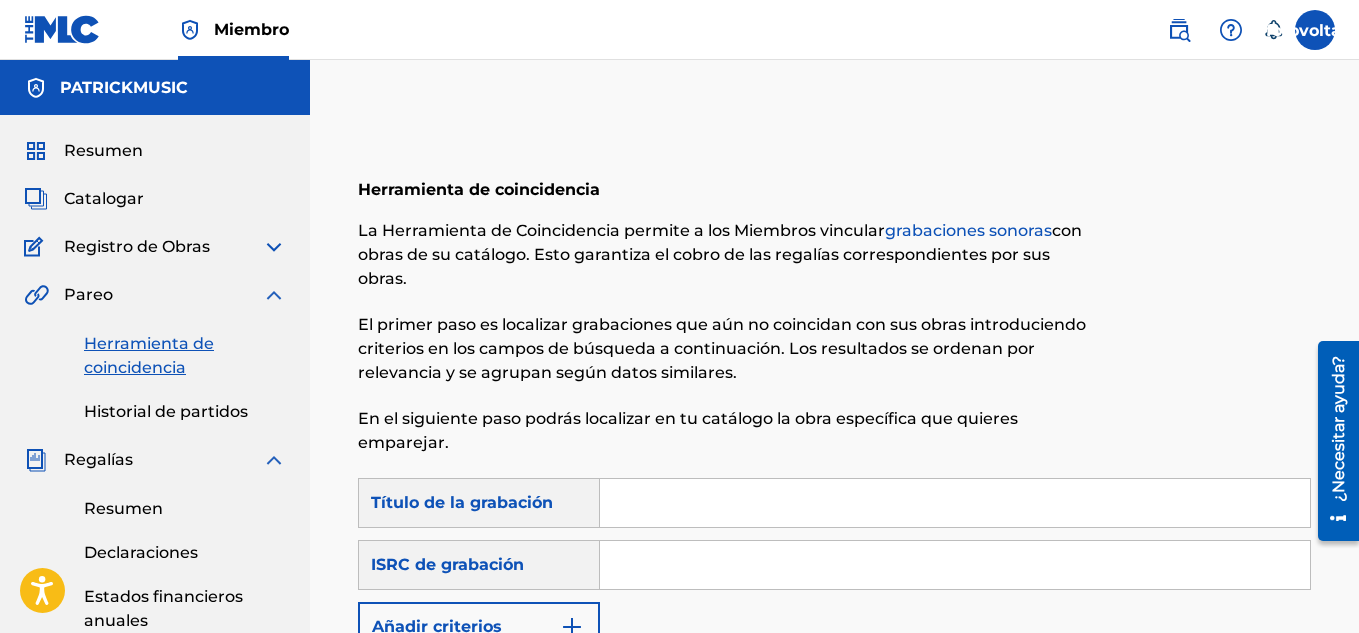 click at bounding box center [955, 503] 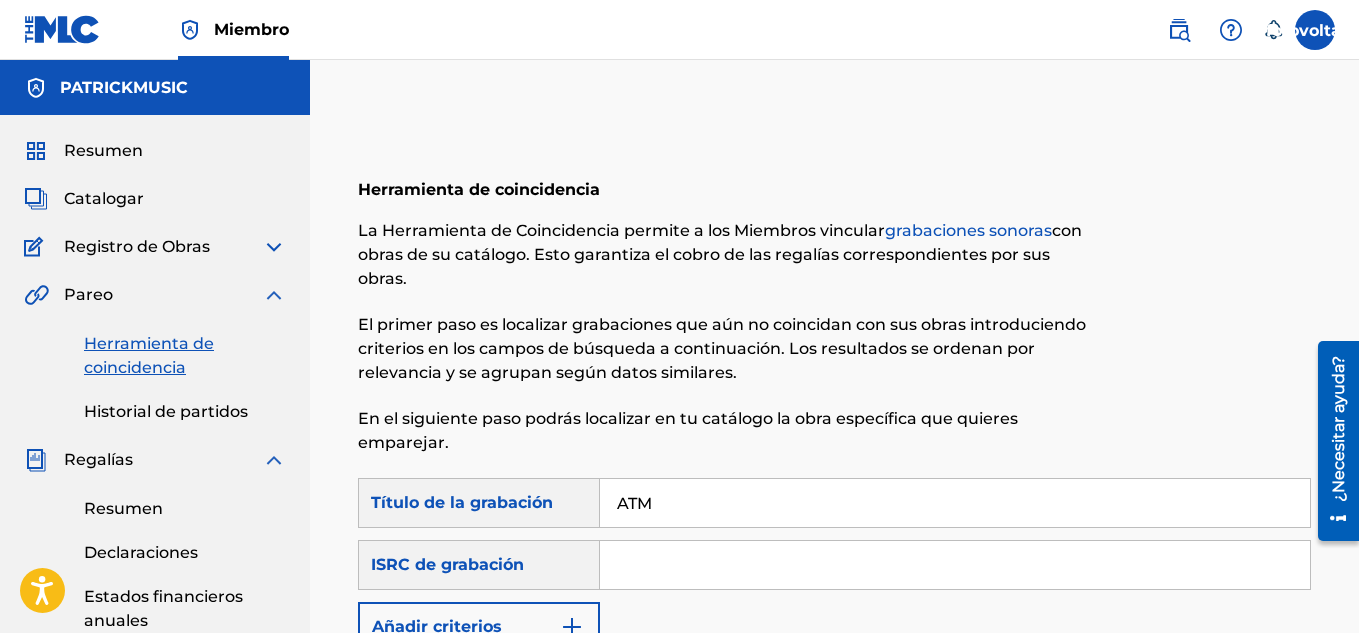 type on "ATM" 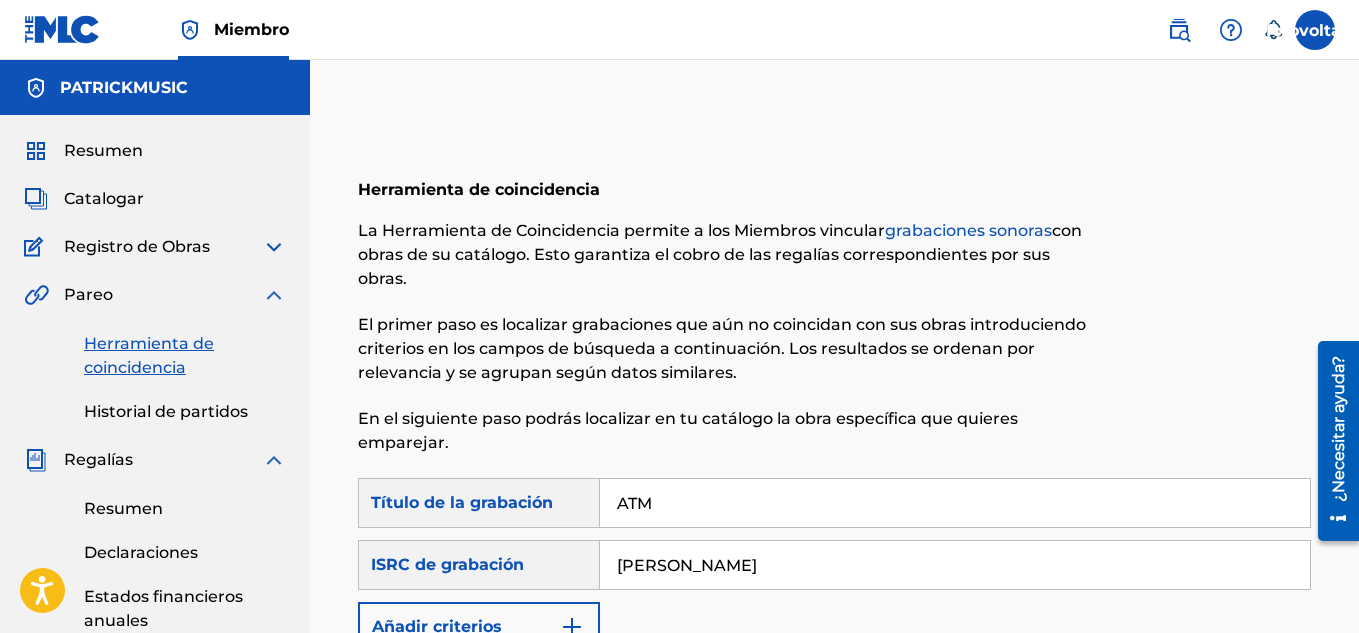 drag, startPoint x: 715, startPoint y: 566, endPoint x: 591, endPoint y: 578, distance: 124.57929 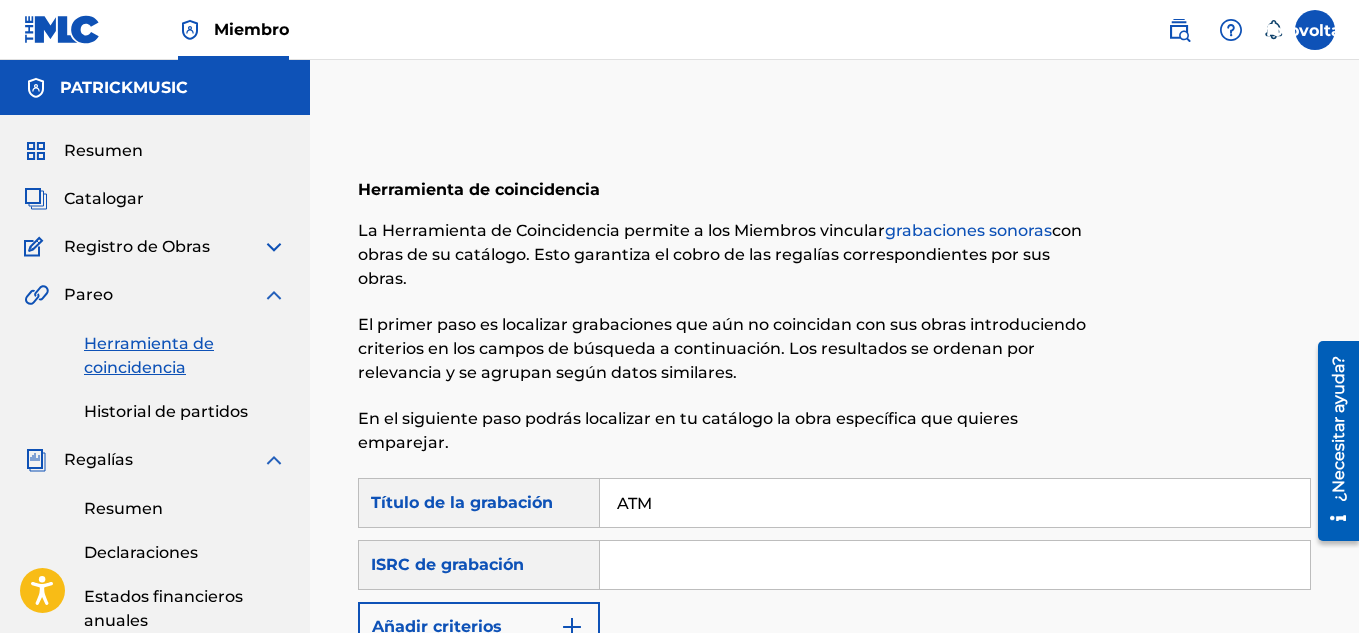 paste on "QZNJV2528652" 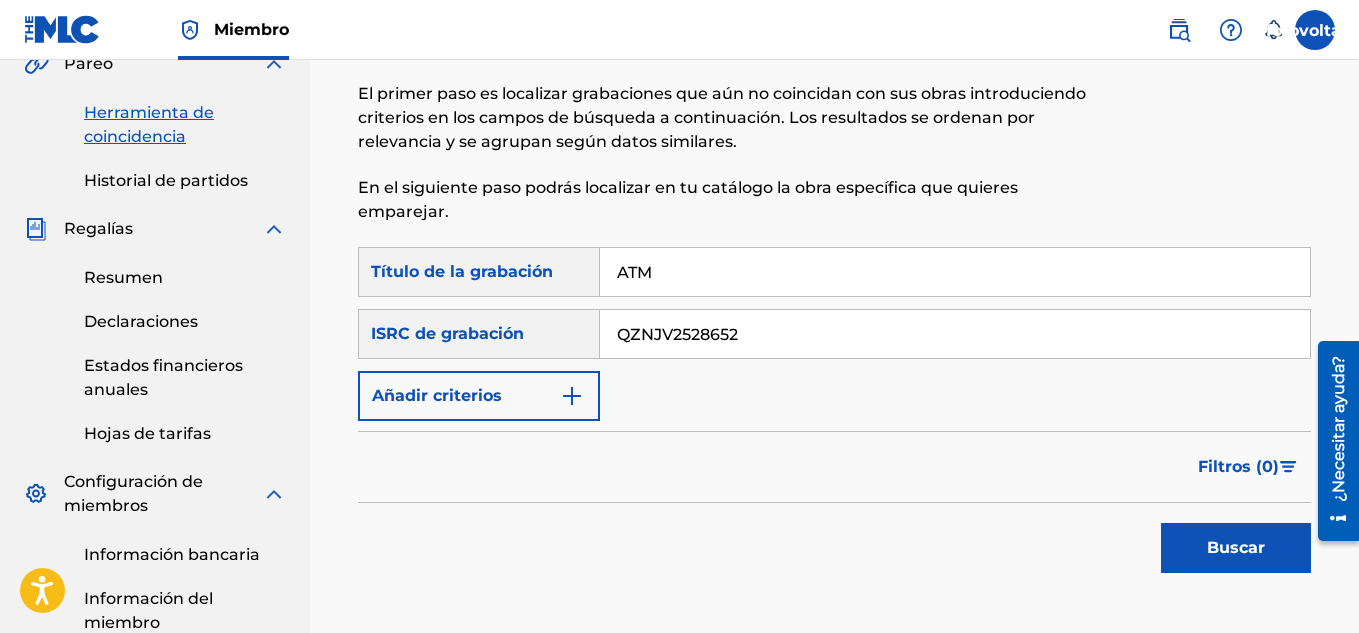 scroll, scrollTop: 351, scrollLeft: 0, axis: vertical 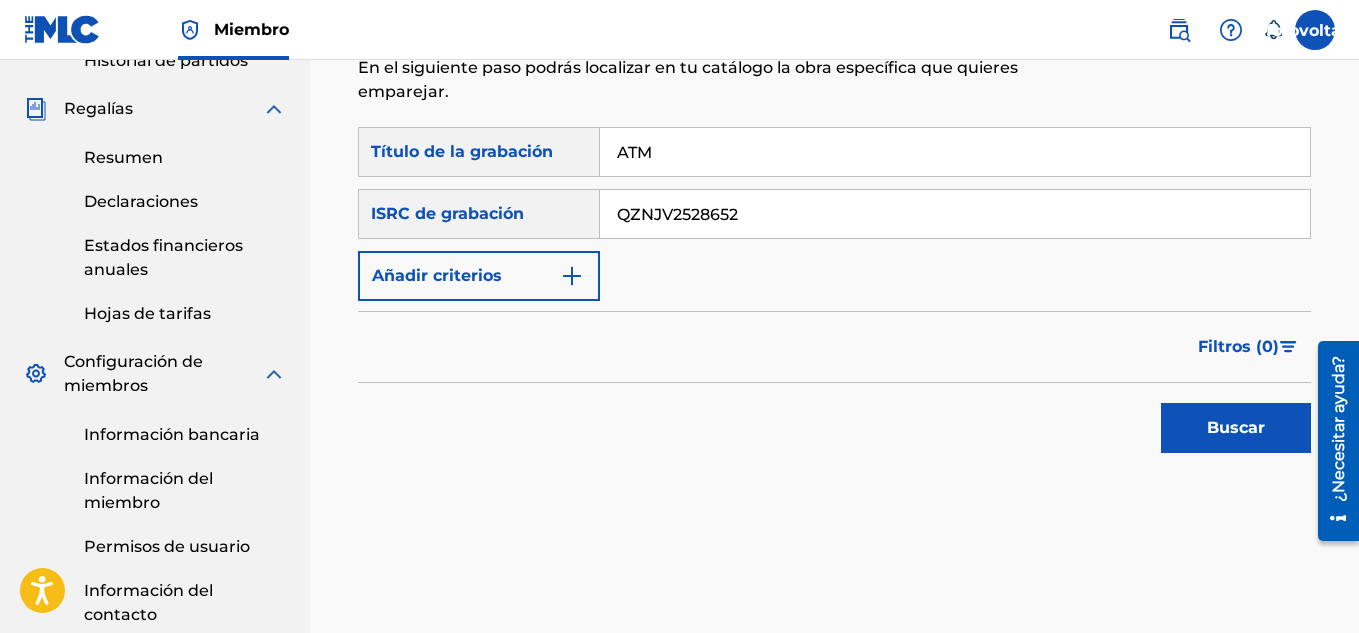 type on "QZNJV2528652" 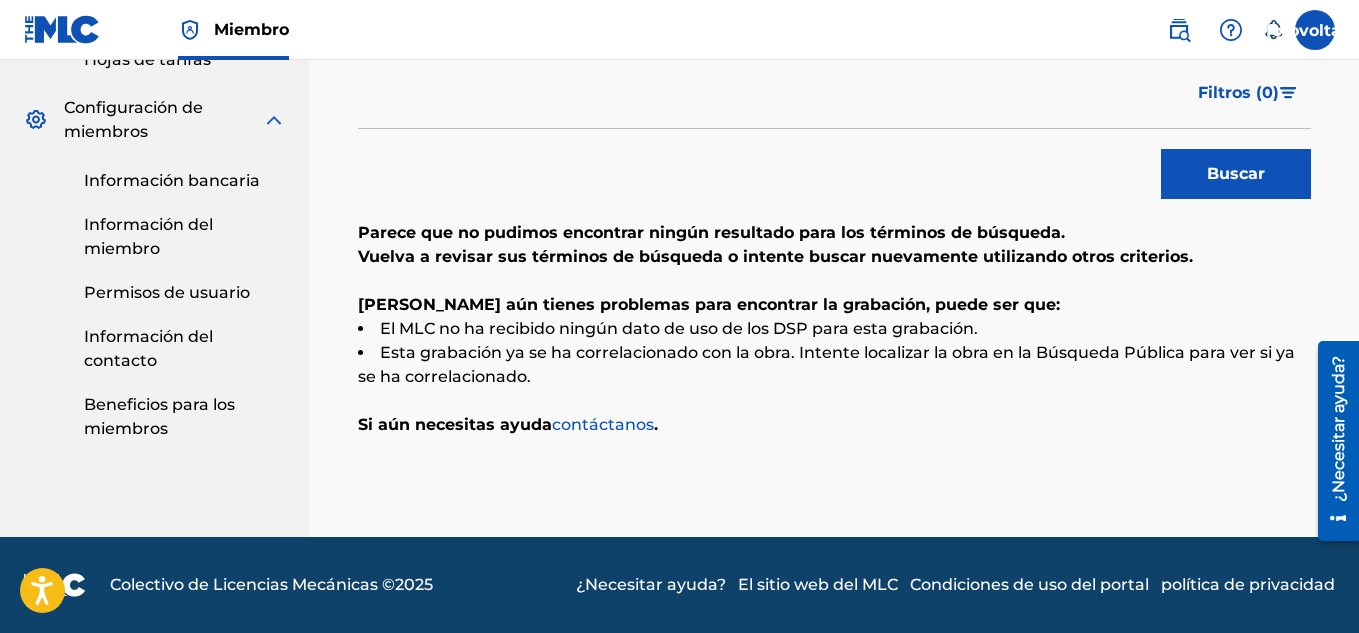 scroll, scrollTop: 323, scrollLeft: 0, axis: vertical 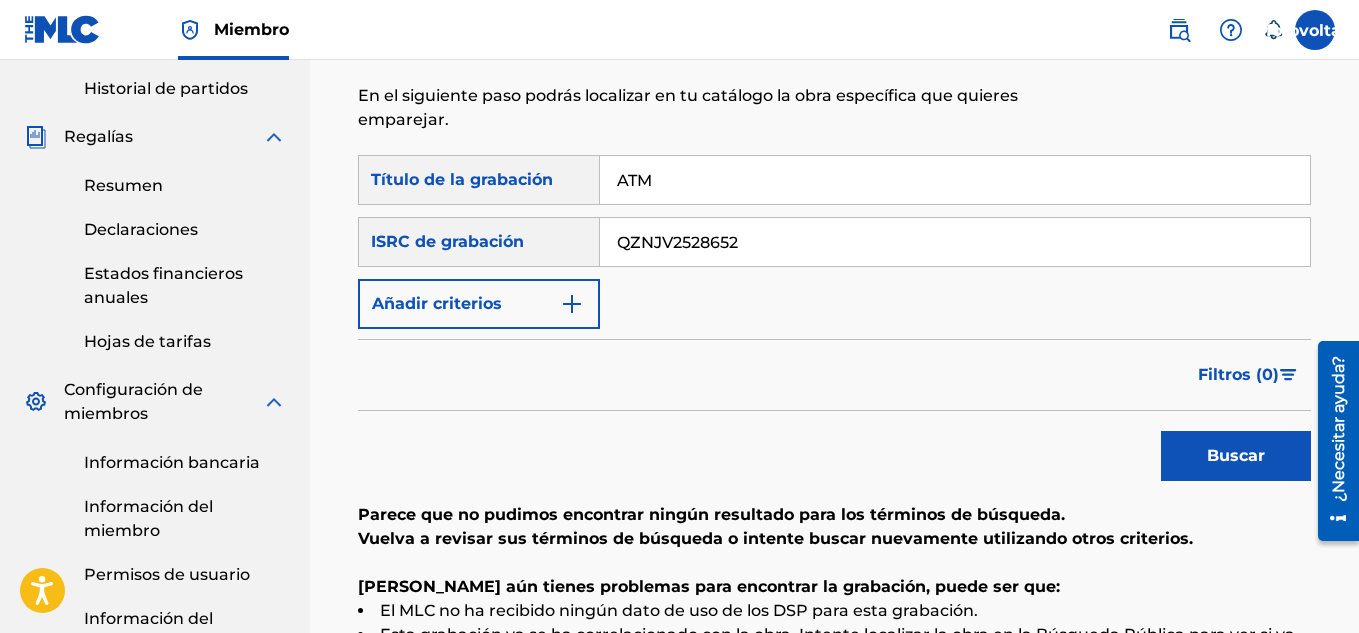 drag, startPoint x: 706, startPoint y: 186, endPoint x: 614, endPoint y: 166, distance: 94.14882 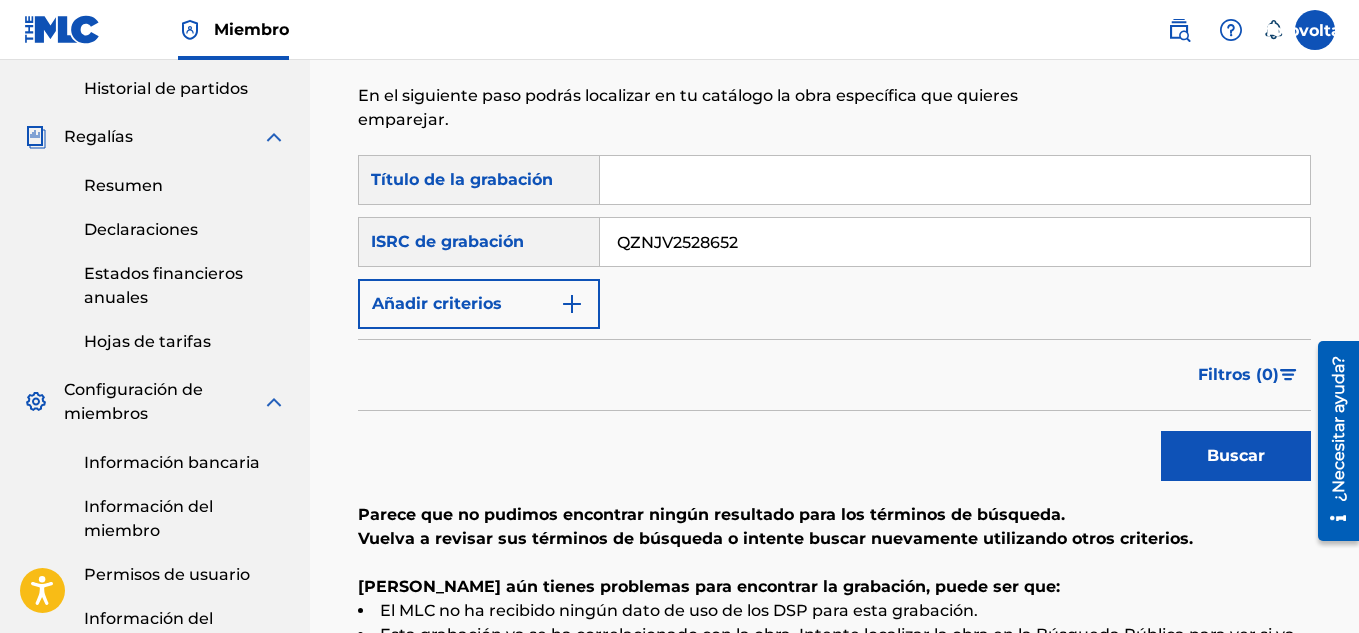 type 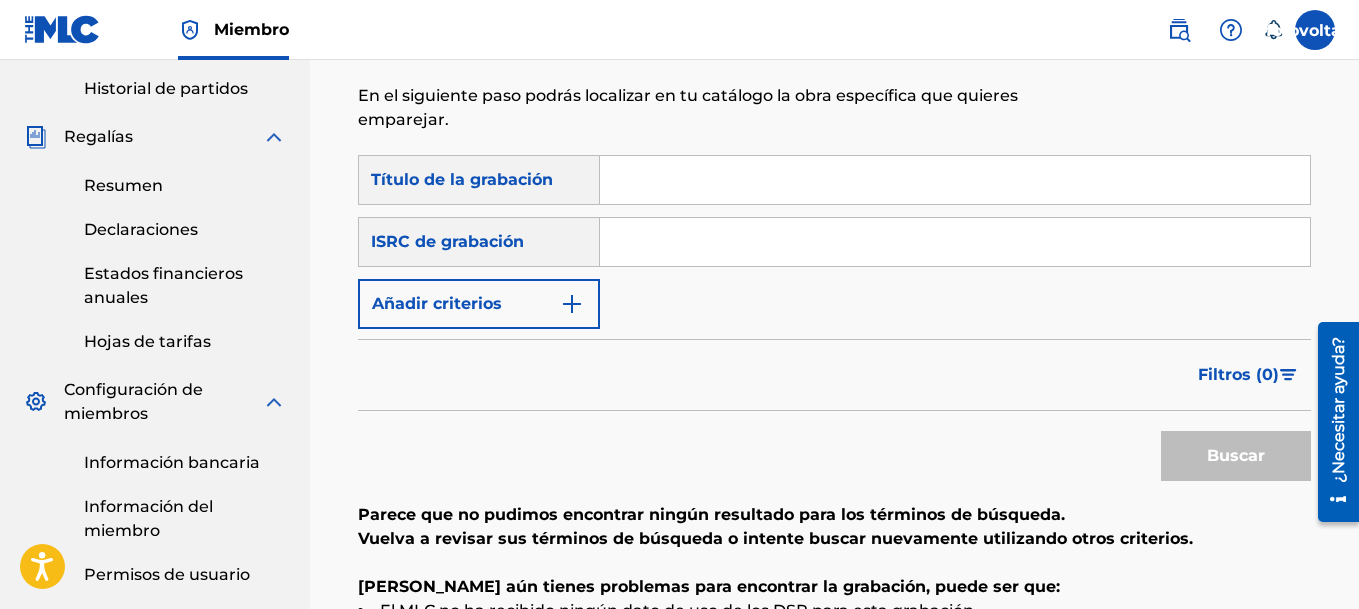 type on "0" 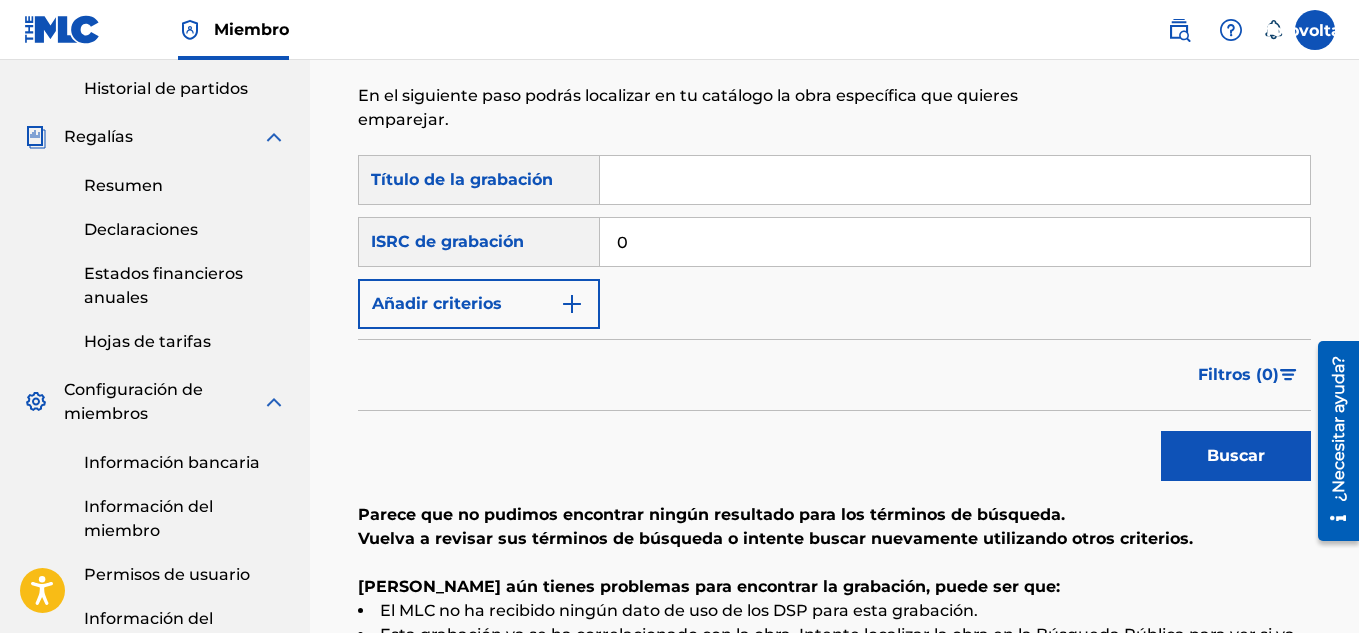 type 